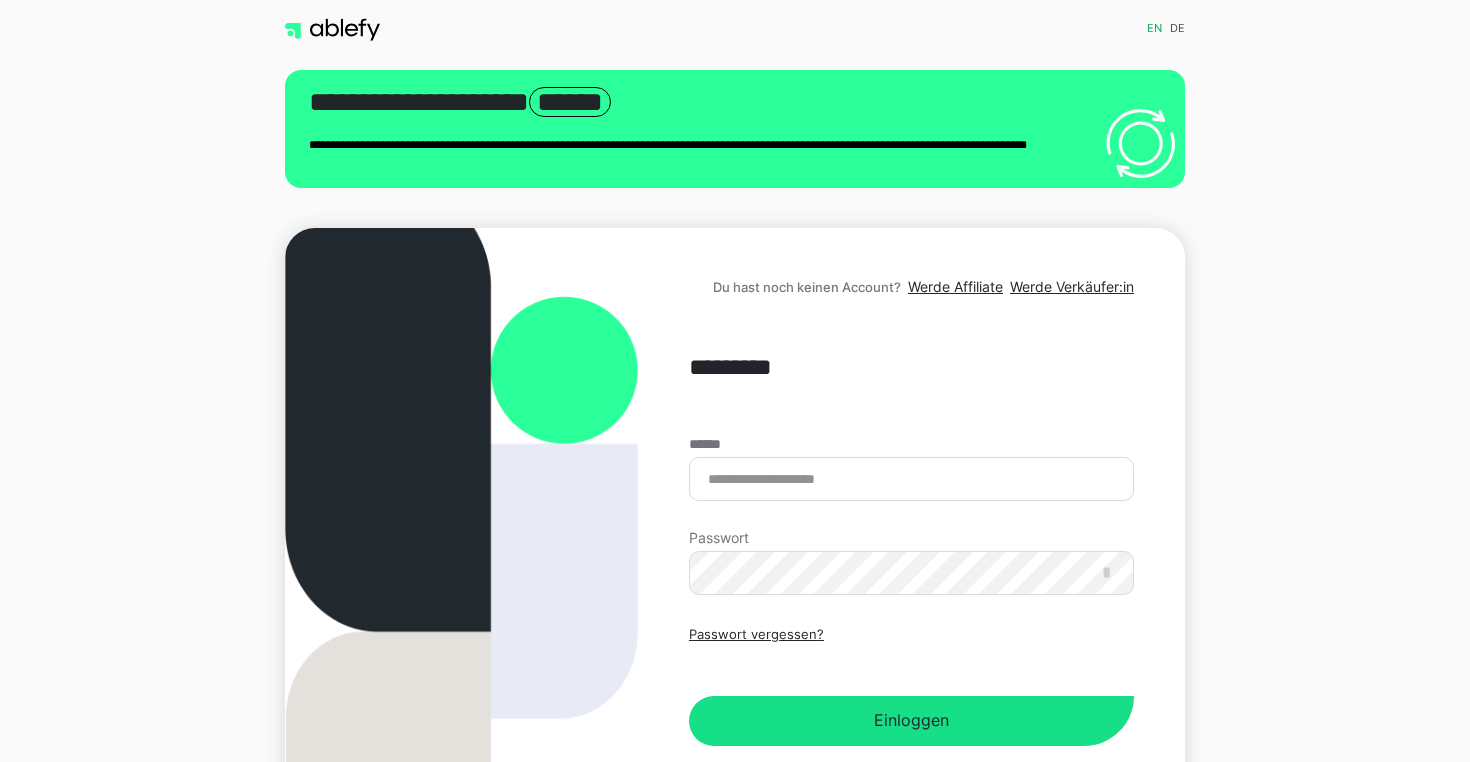 scroll, scrollTop: 0, scrollLeft: 0, axis: both 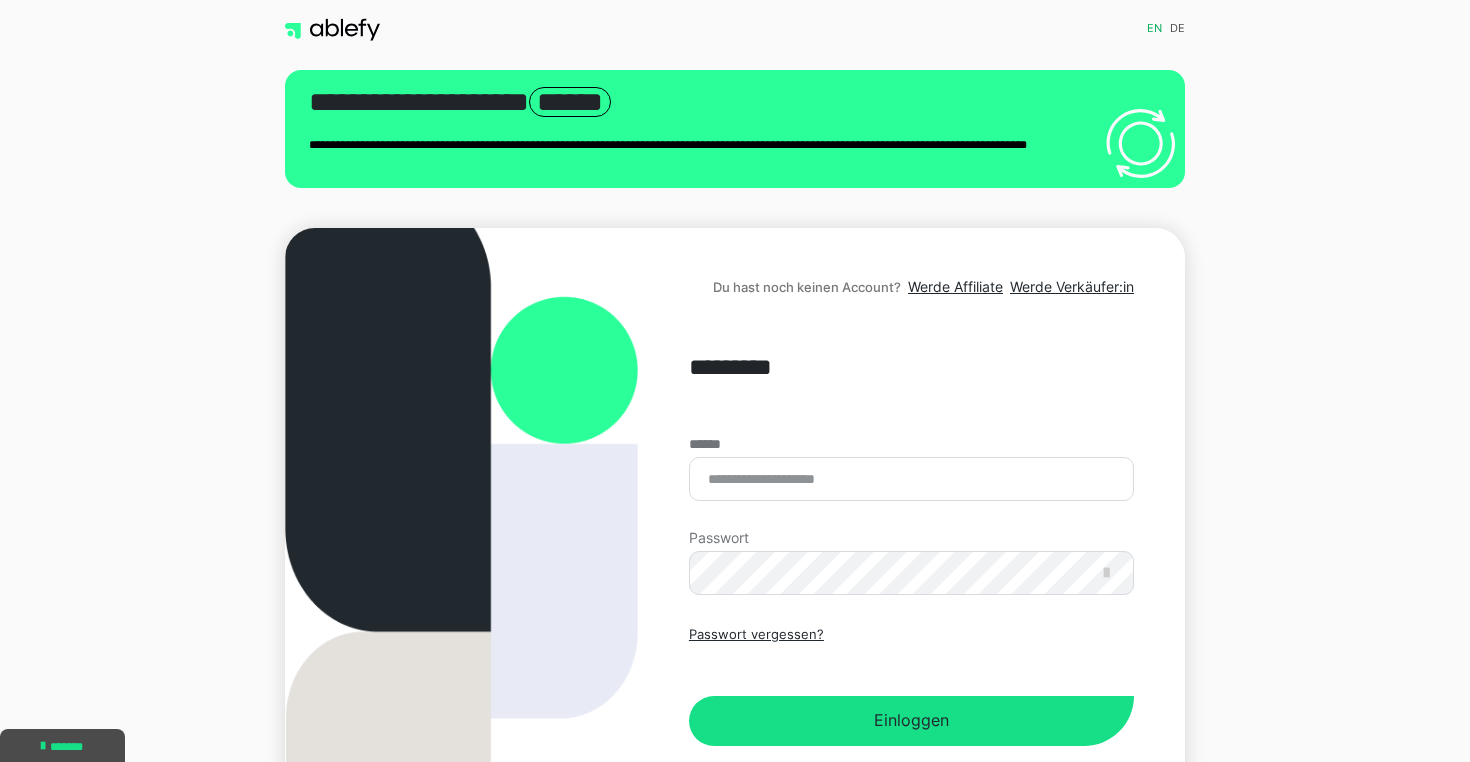 click on "****** Passwort Passwort vergessen? Einloggen" at bounding box center (911, 591) 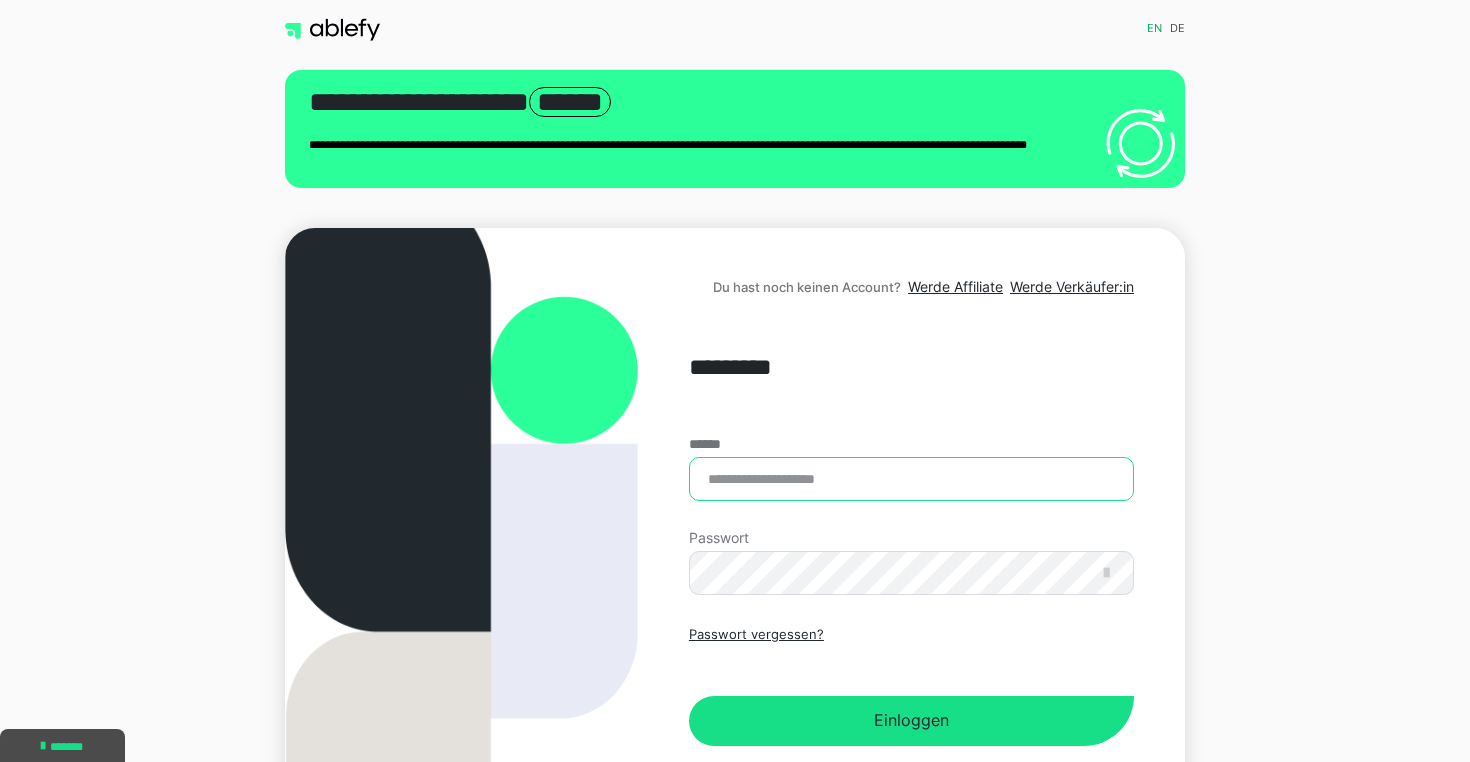 click on "******" at bounding box center [911, 479] 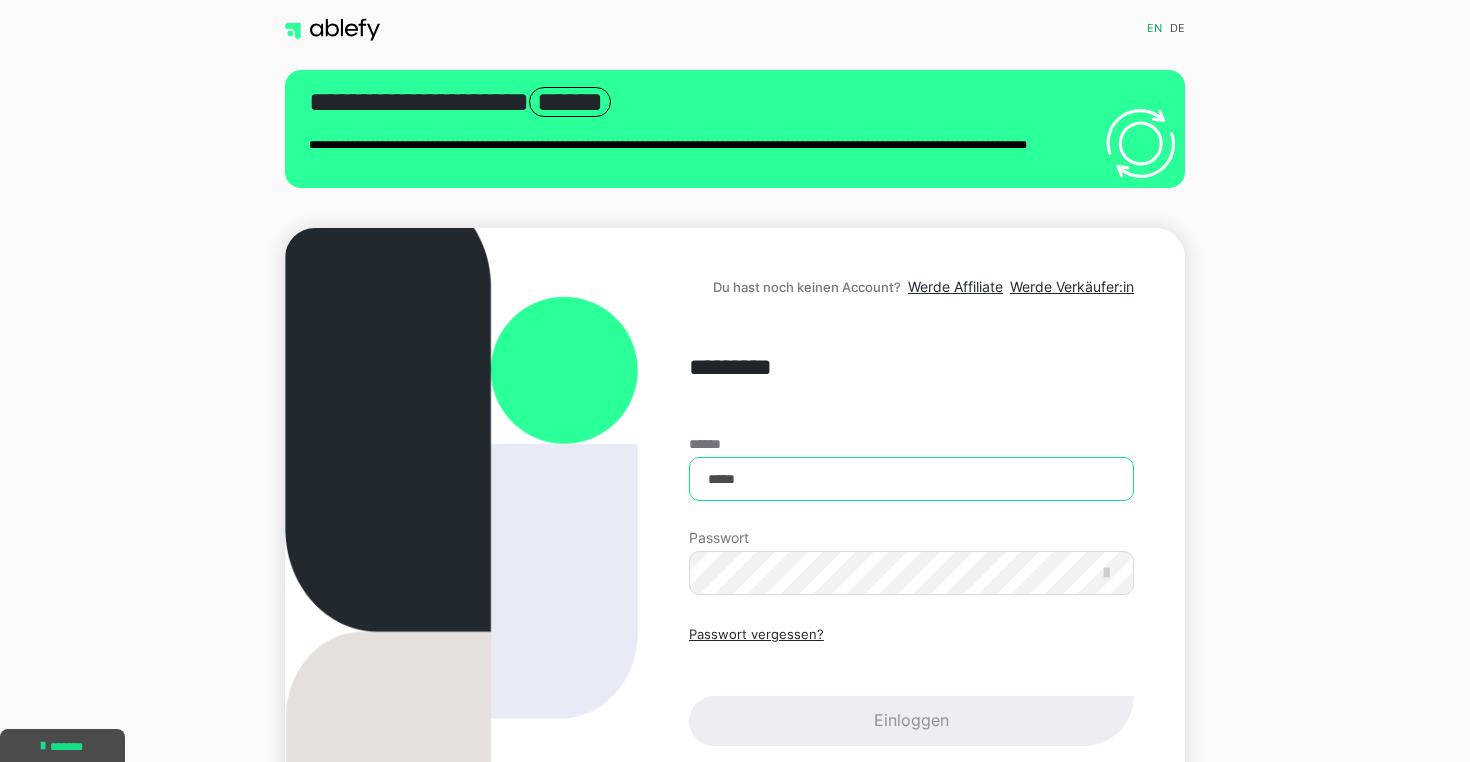 type on "******" 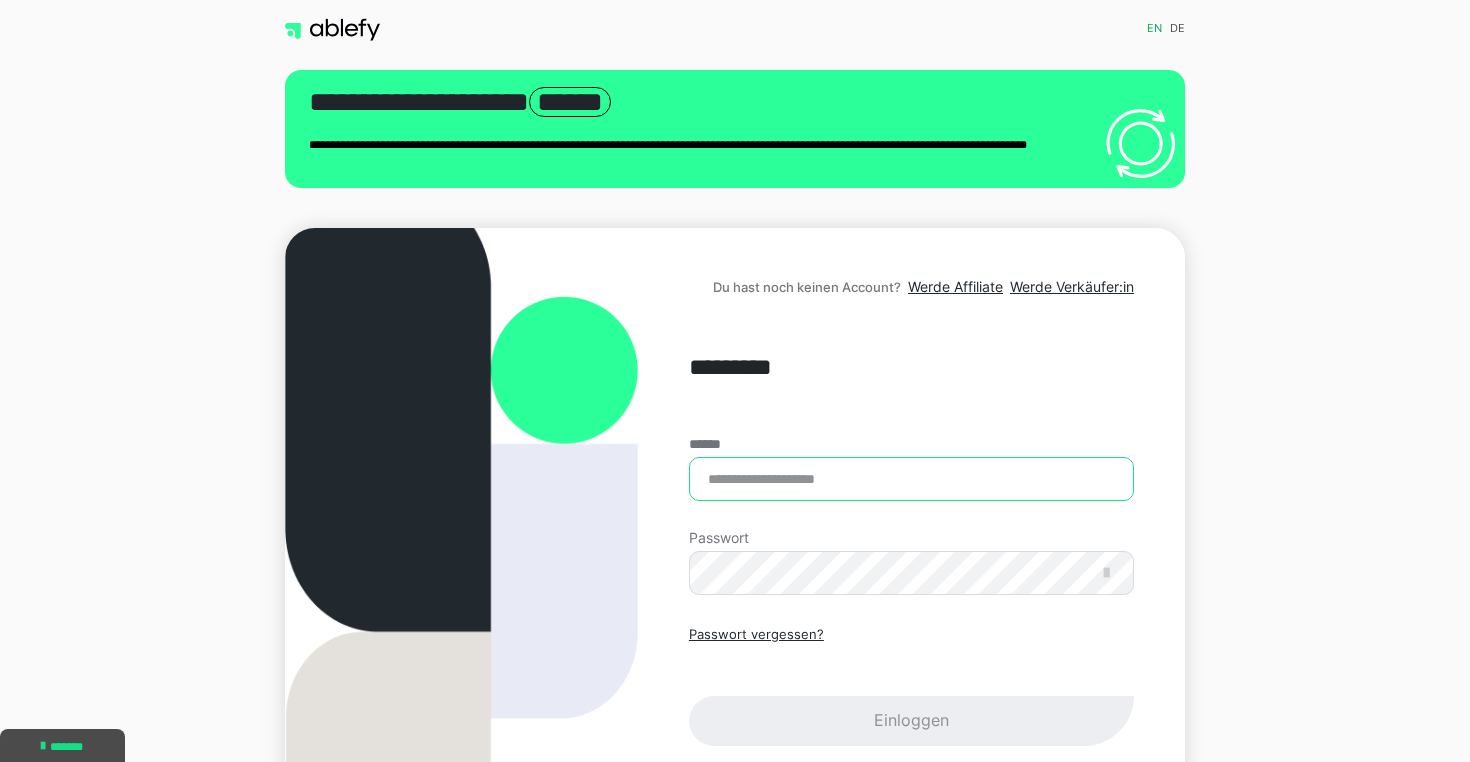 click at bounding box center (0, 918) 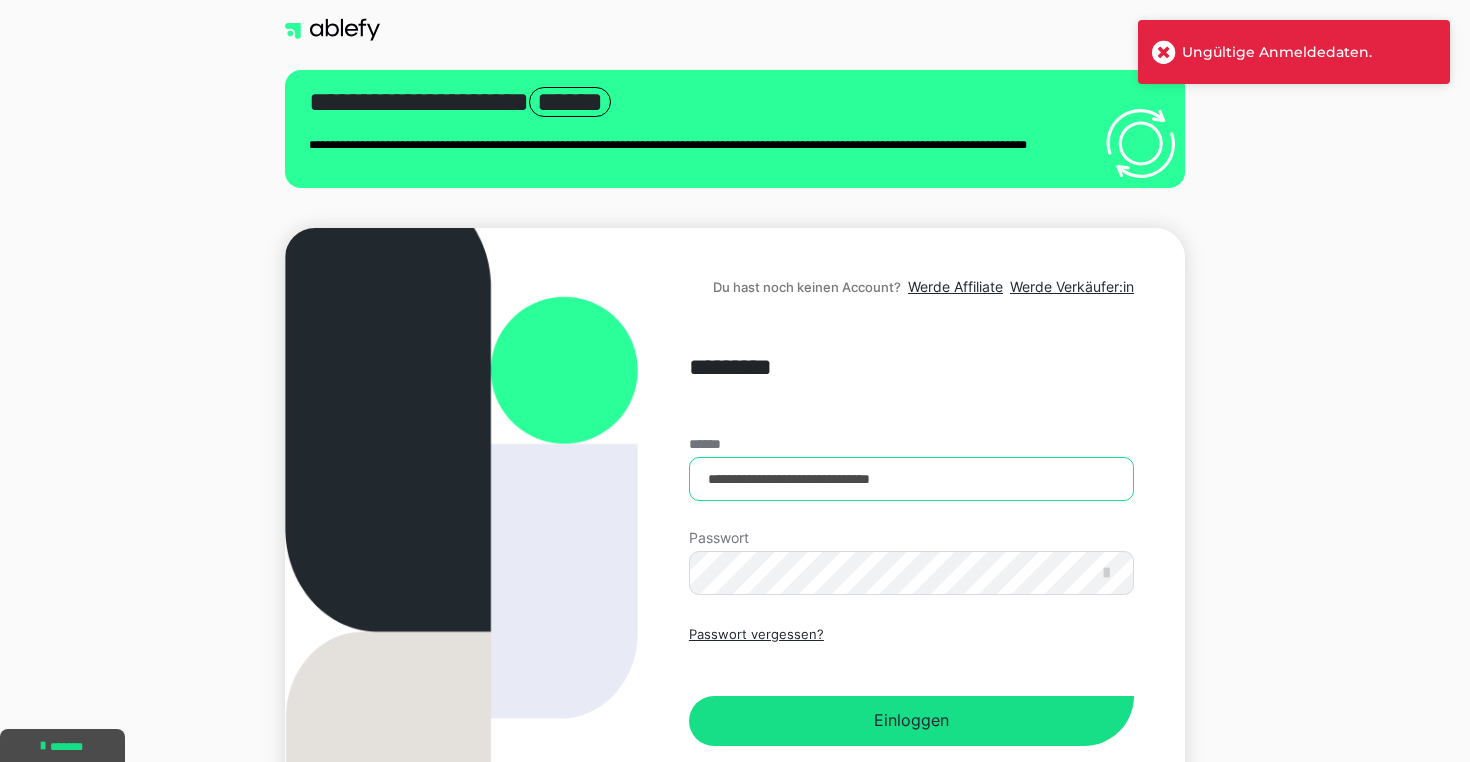 click on "**********" at bounding box center (911, 479) 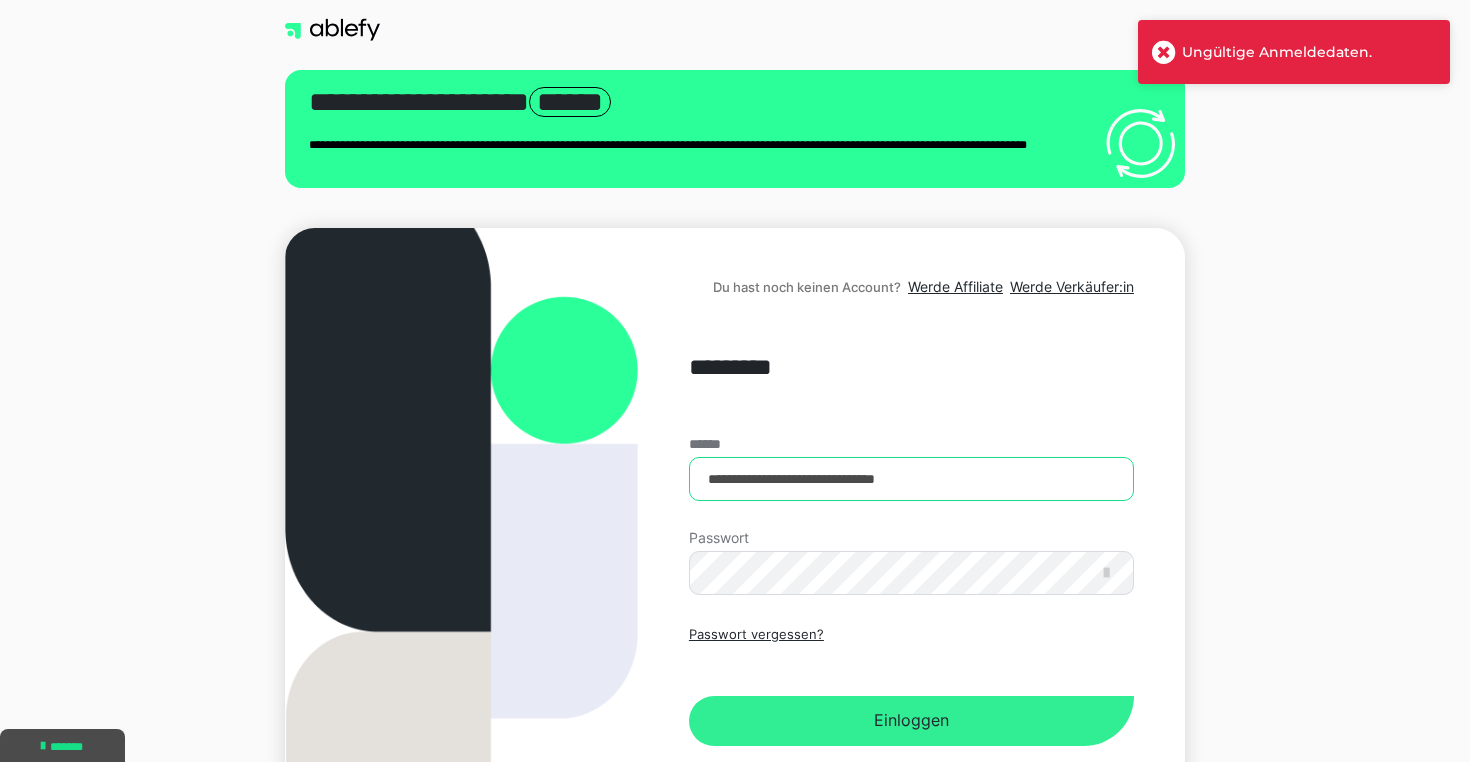 type on "**********" 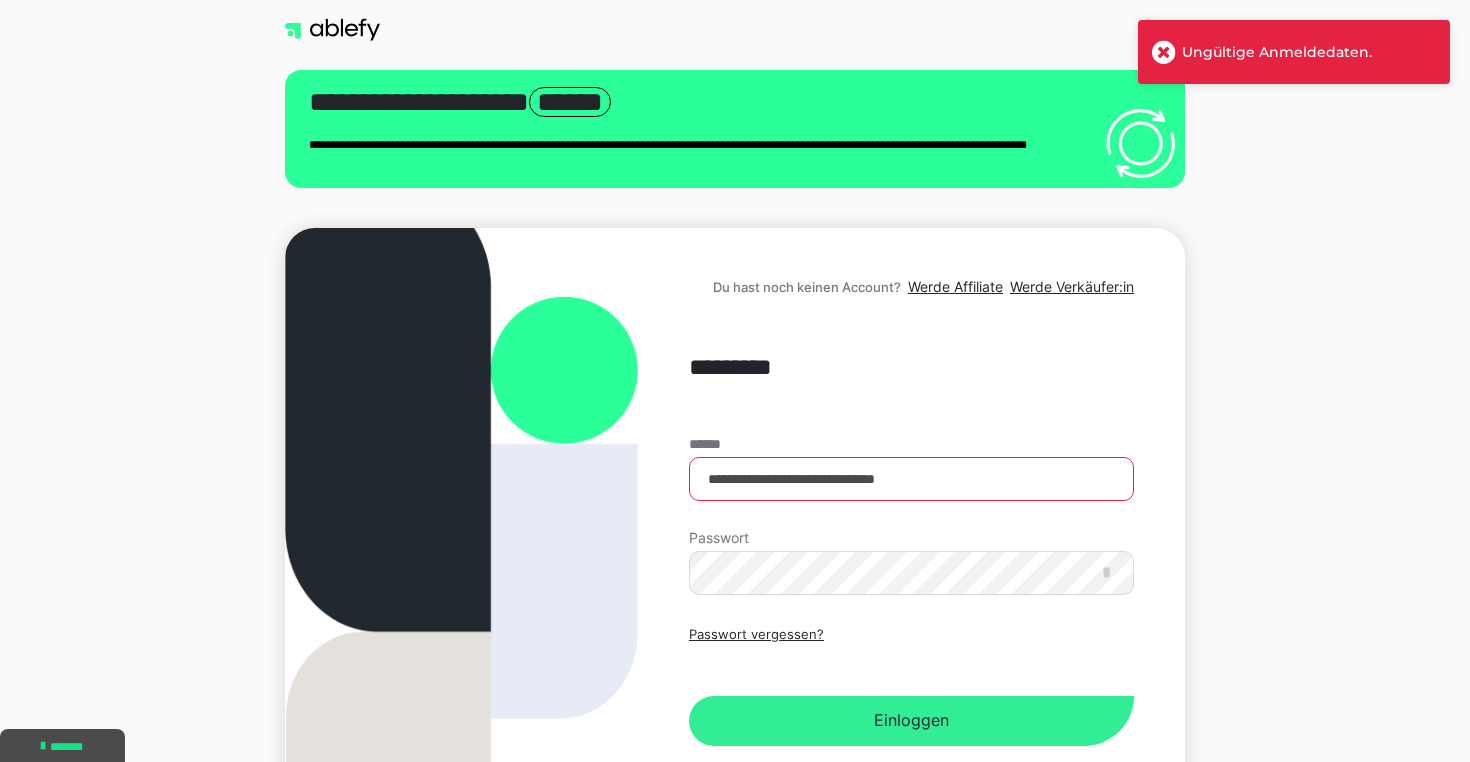 click on "Einloggen" at bounding box center [911, 721] 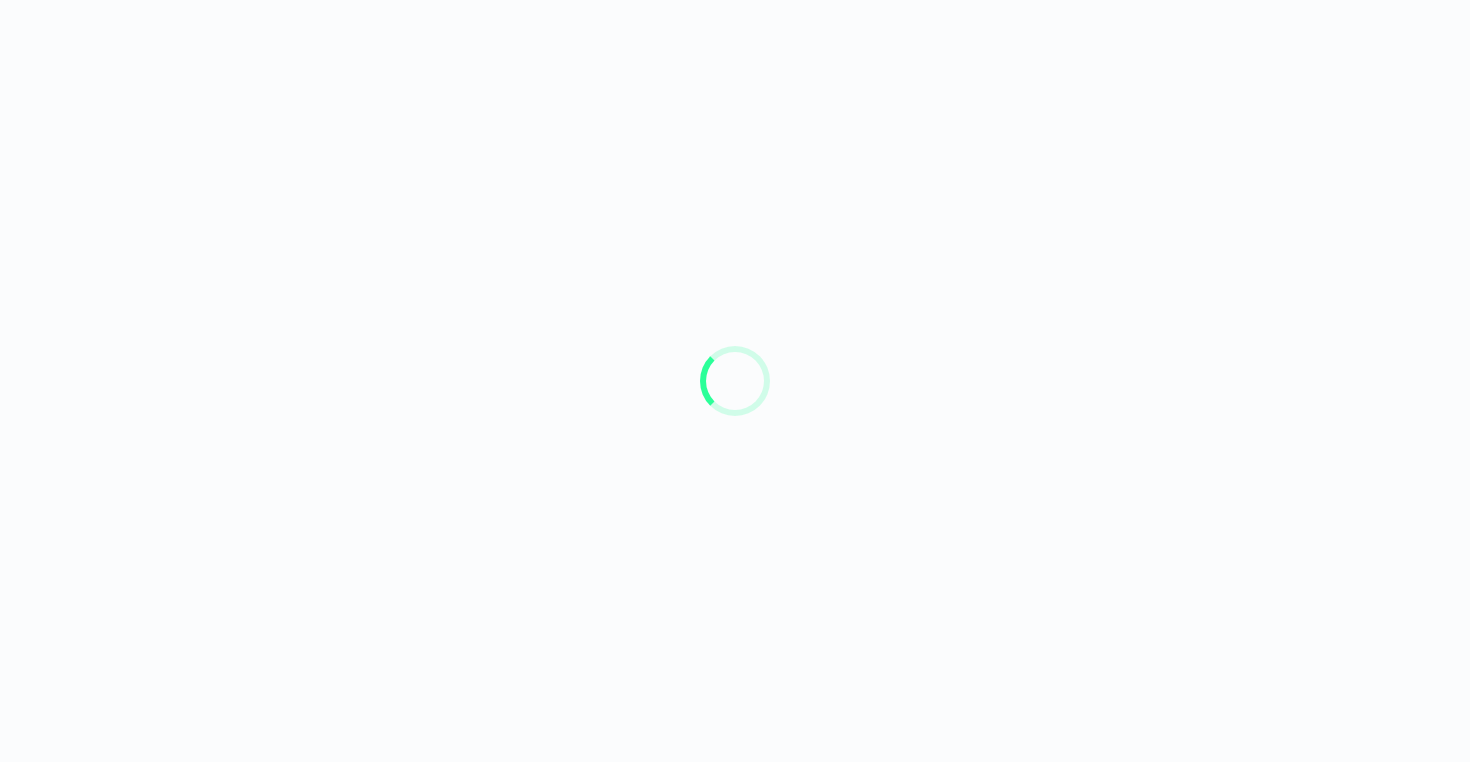 scroll, scrollTop: 0, scrollLeft: 0, axis: both 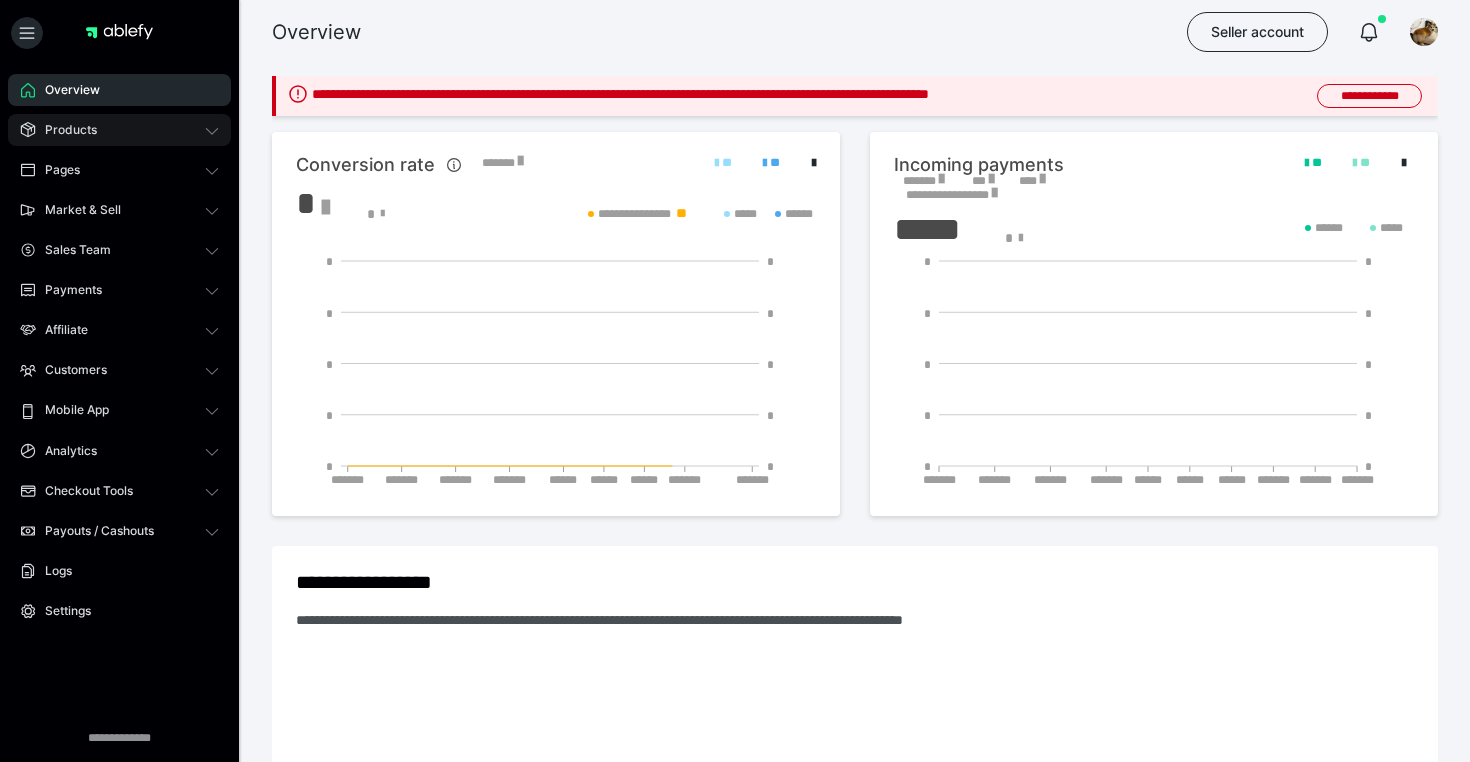 click on "Products" at bounding box center (119, 130) 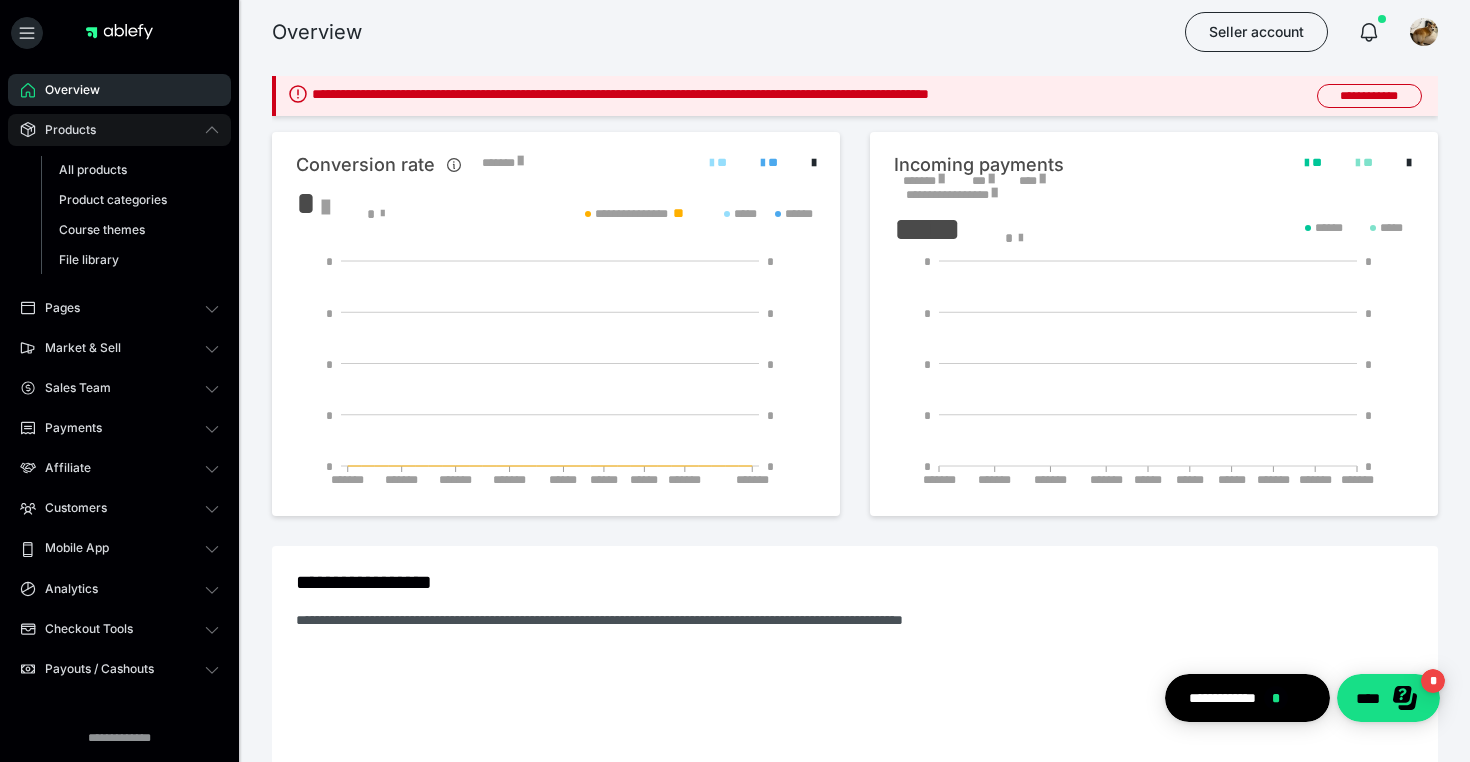 scroll, scrollTop: 0, scrollLeft: 0, axis: both 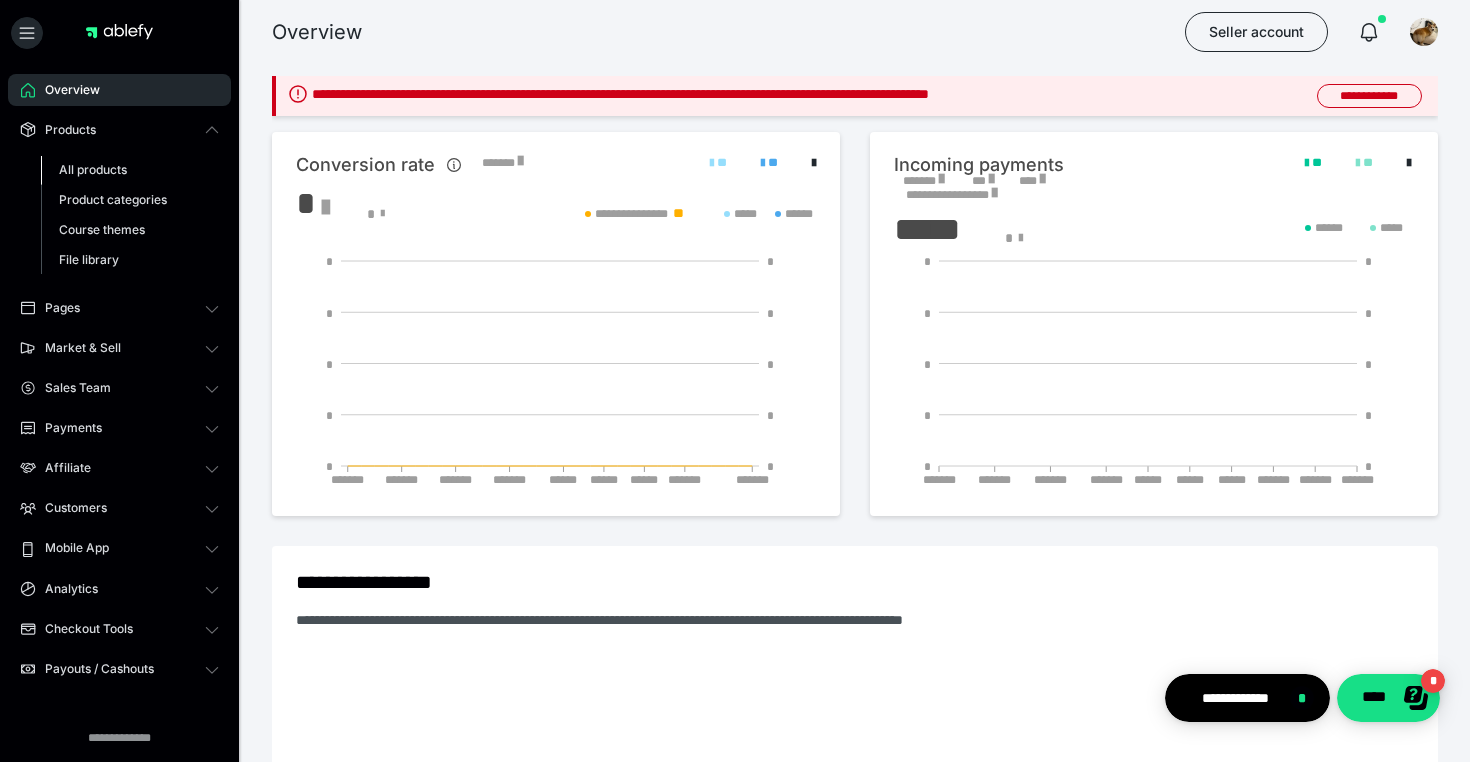 click on "All products" at bounding box center [130, 170] 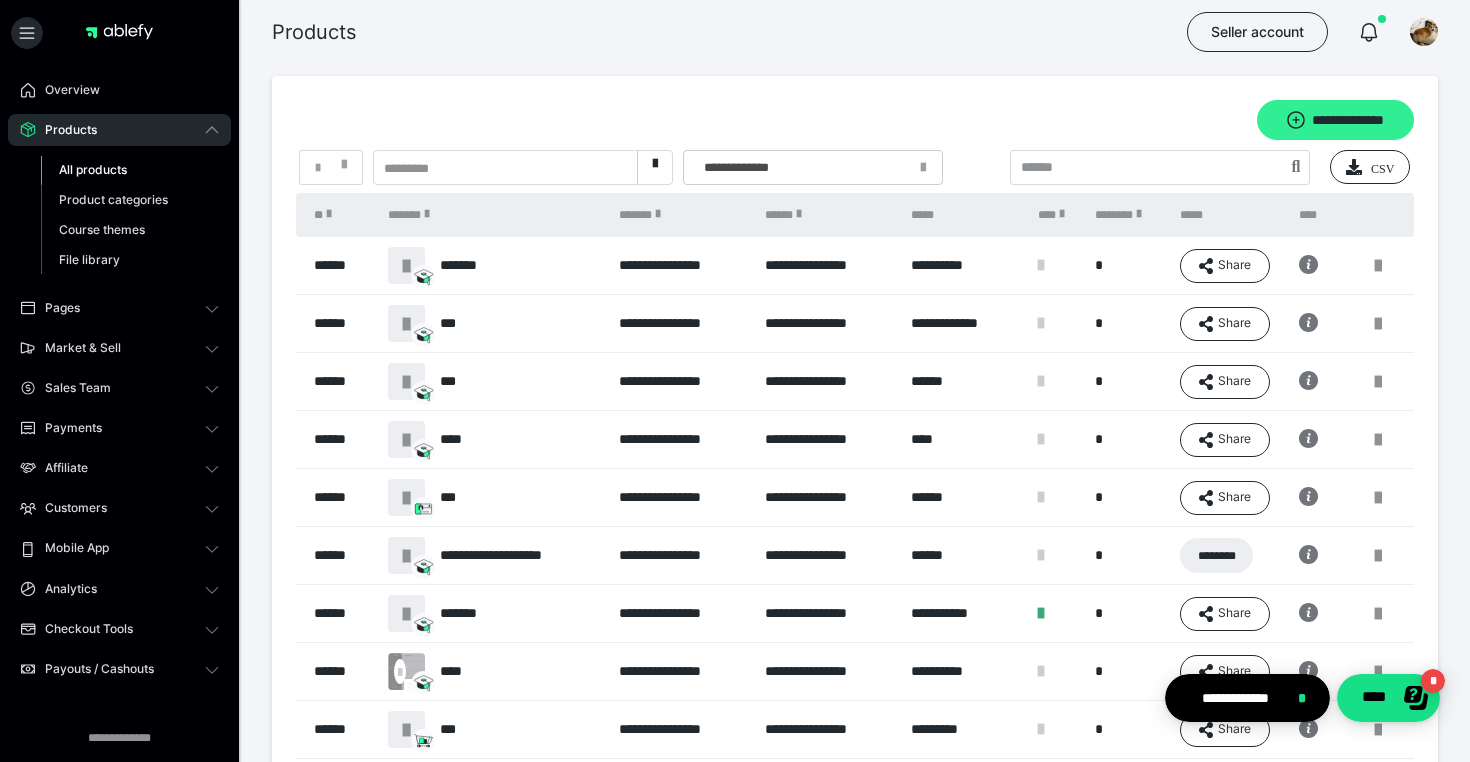 click on "**********" at bounding box center (1335, 120) 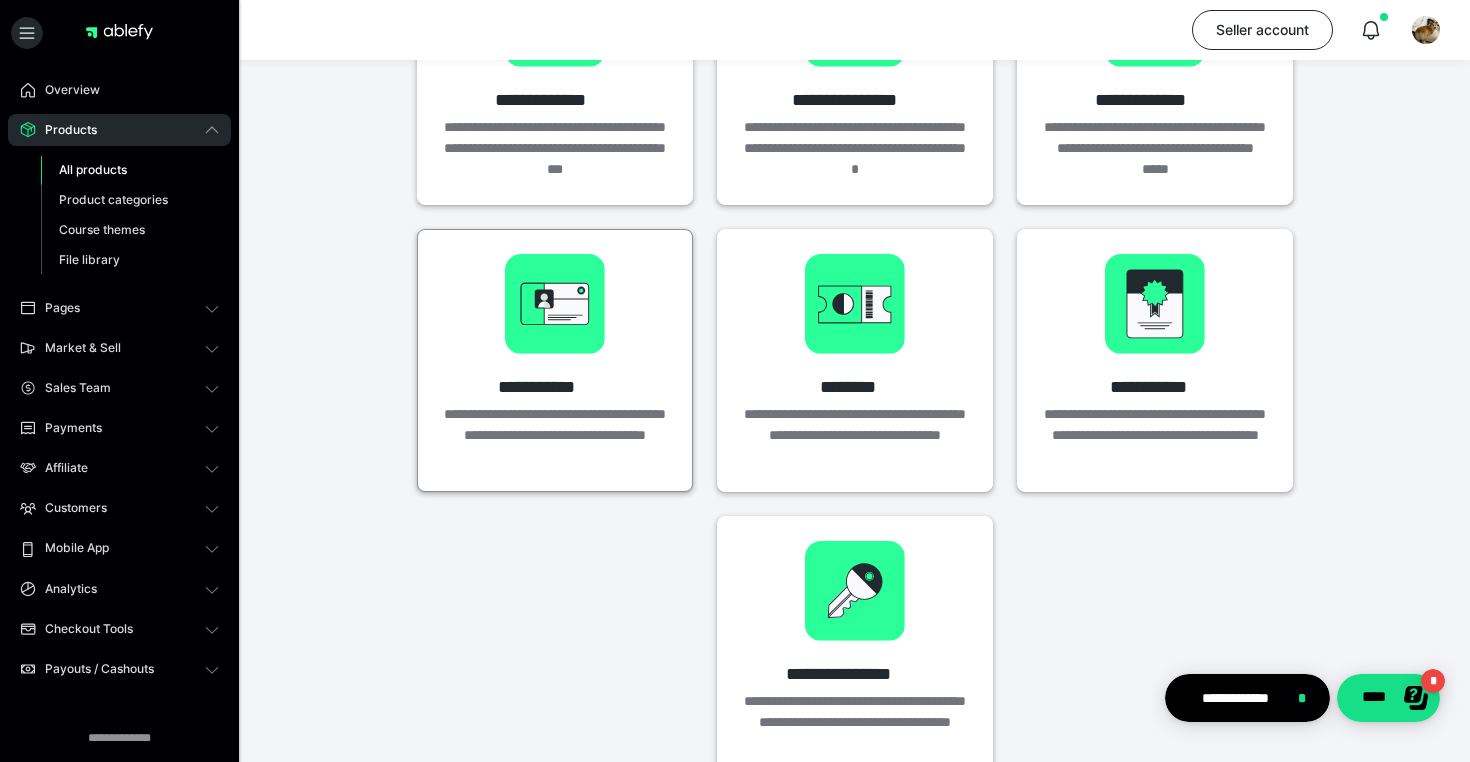 scroll, scrollTop: 0, scrollLeft: 0, axis: both 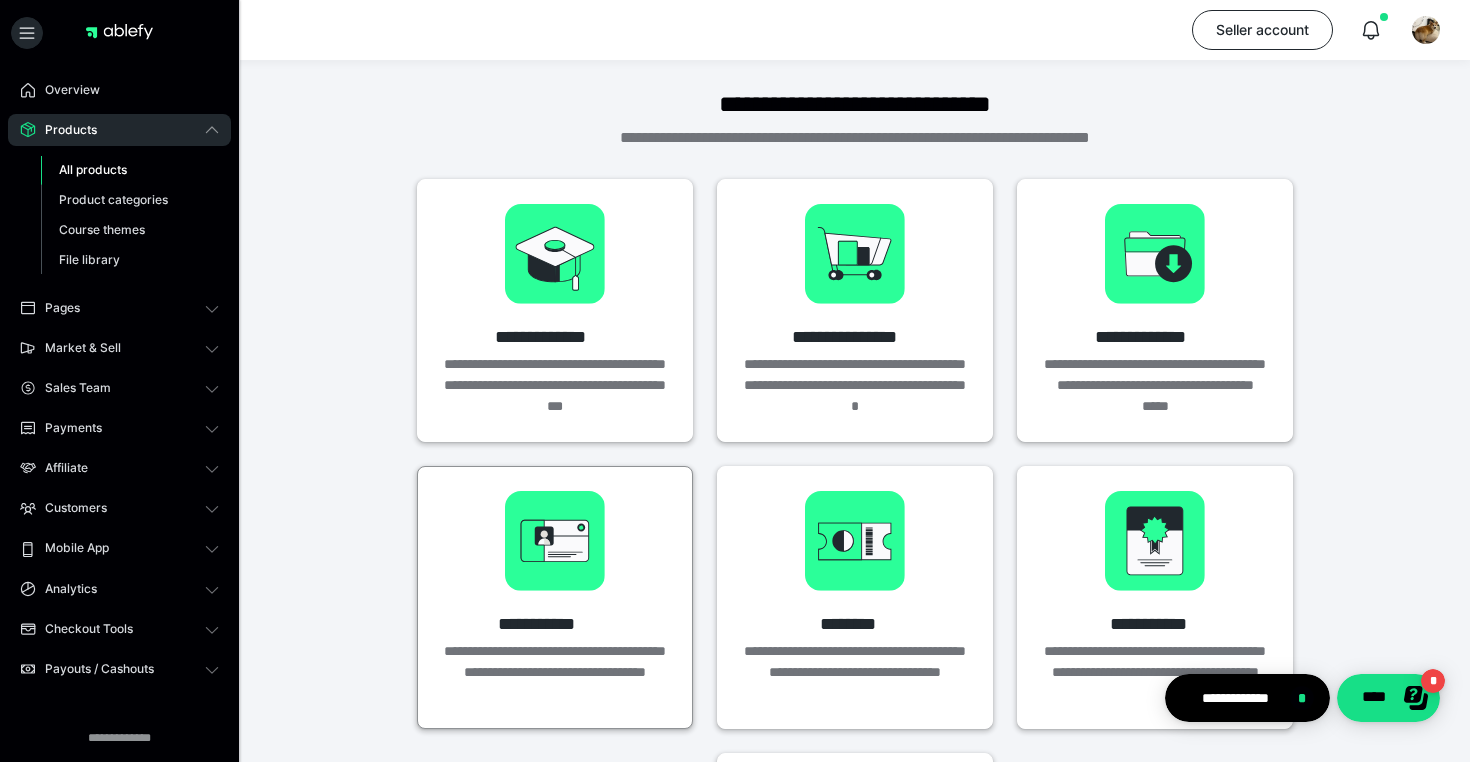 click on "**********" at bounding box center (555, 310) 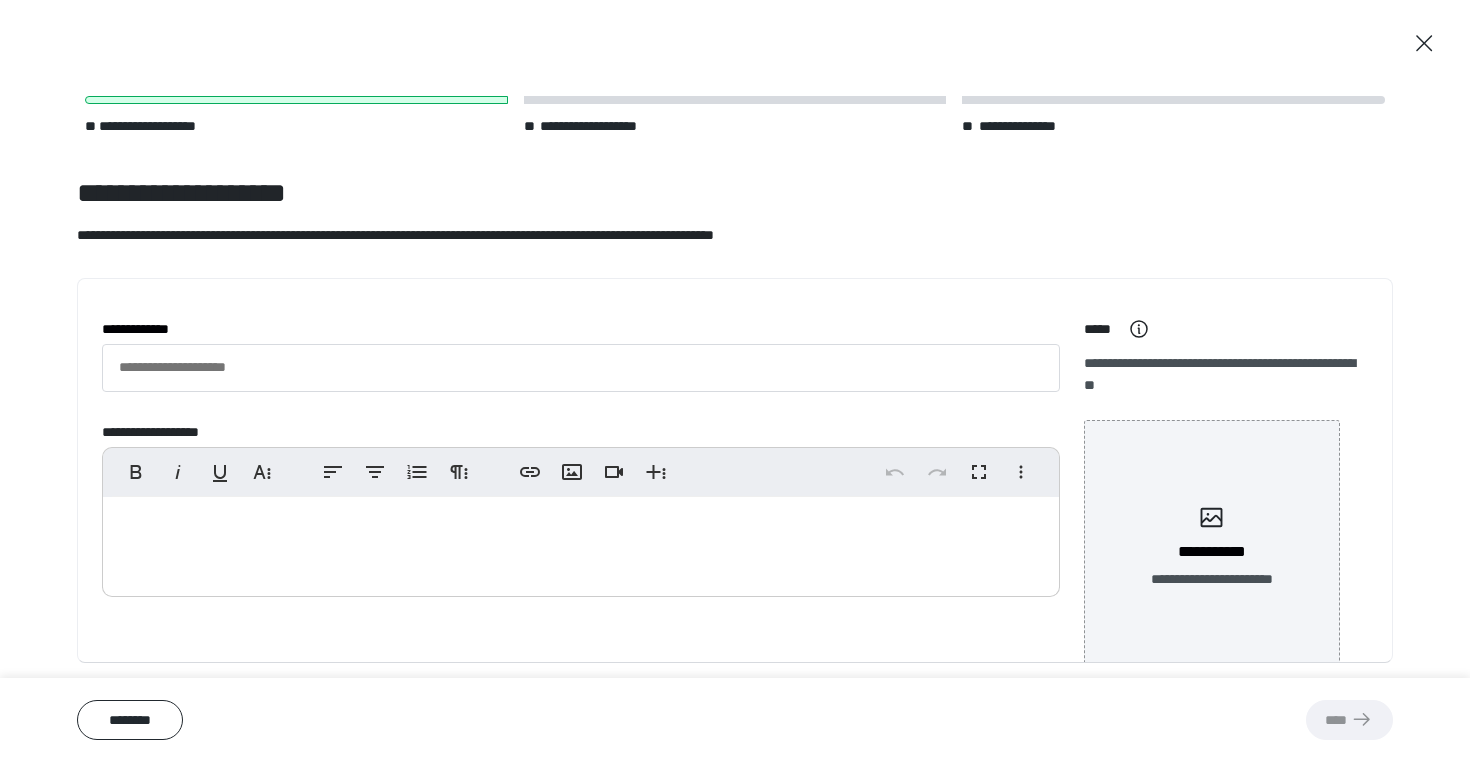 click on "**********" at bounding box center (581, 329) 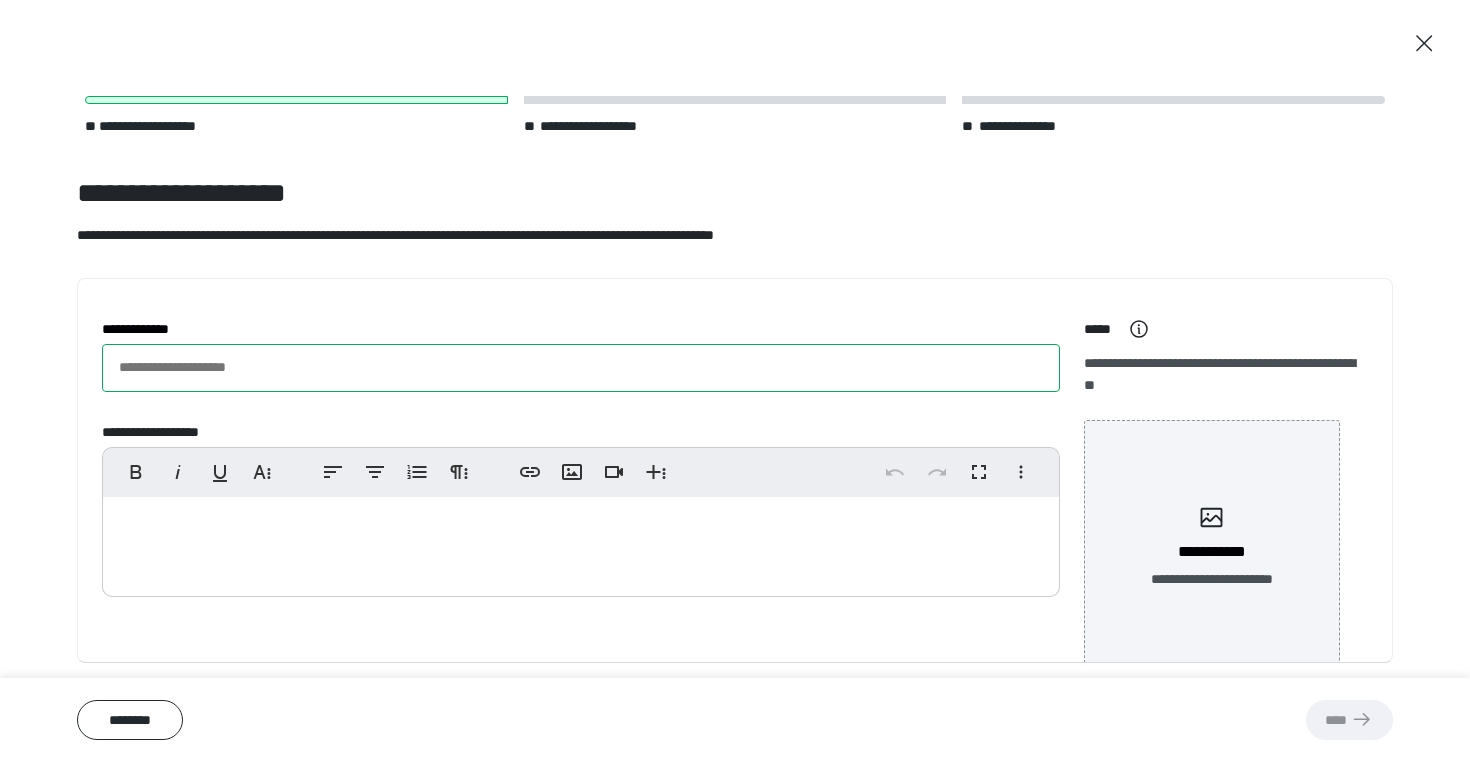 click on "**********" at bounding box center [581, 368] 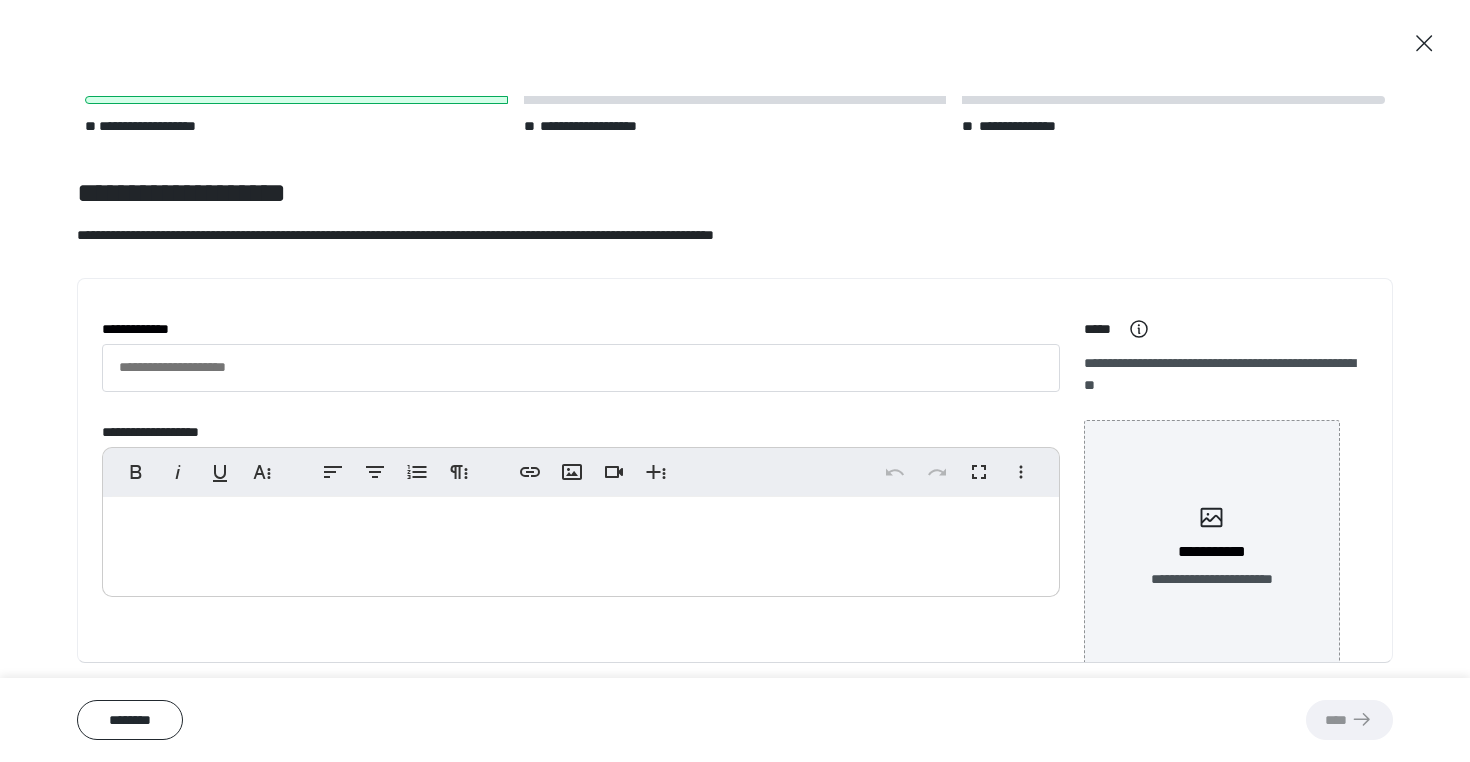 click on "**********" at bounding box center [581, 458] 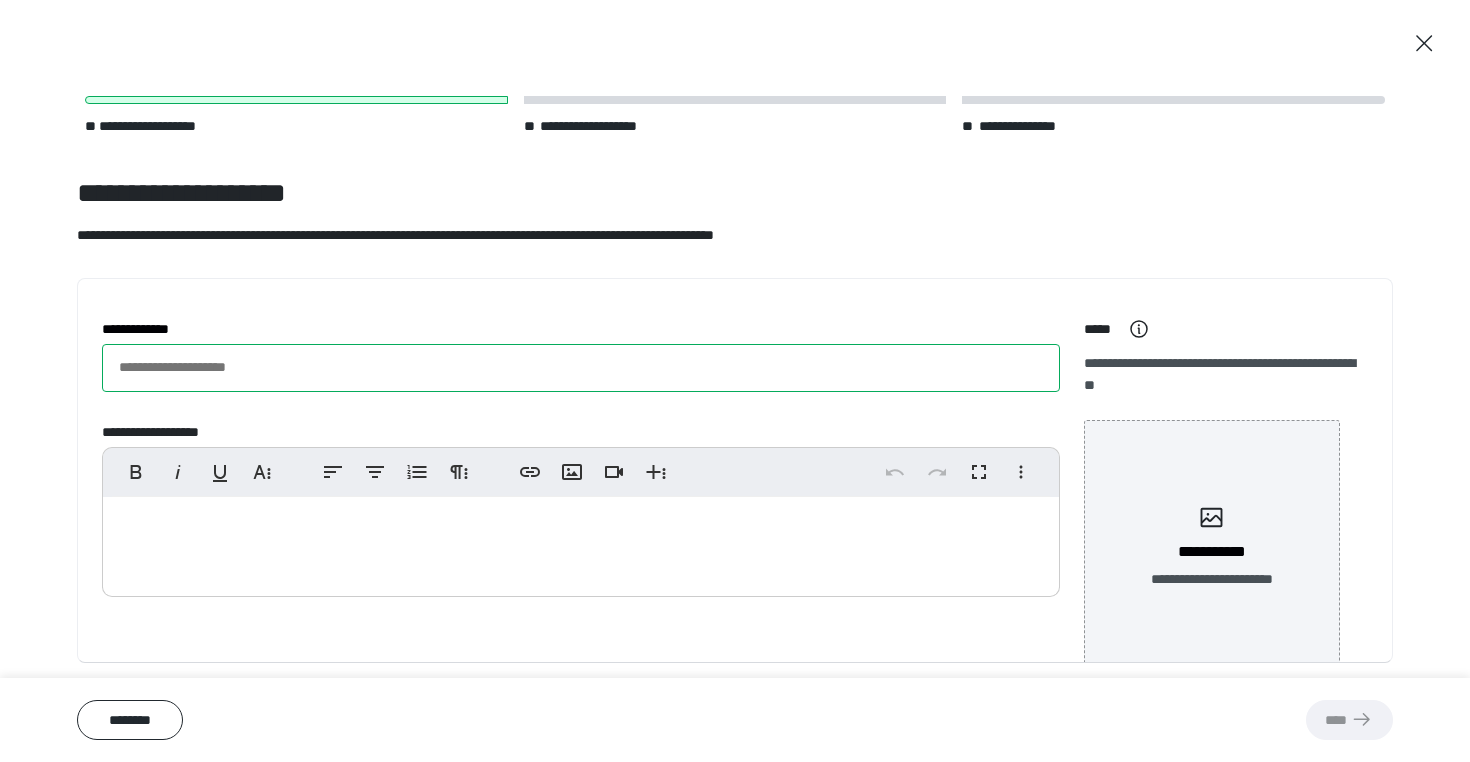click on "**********" at bounding box center (581, 368) 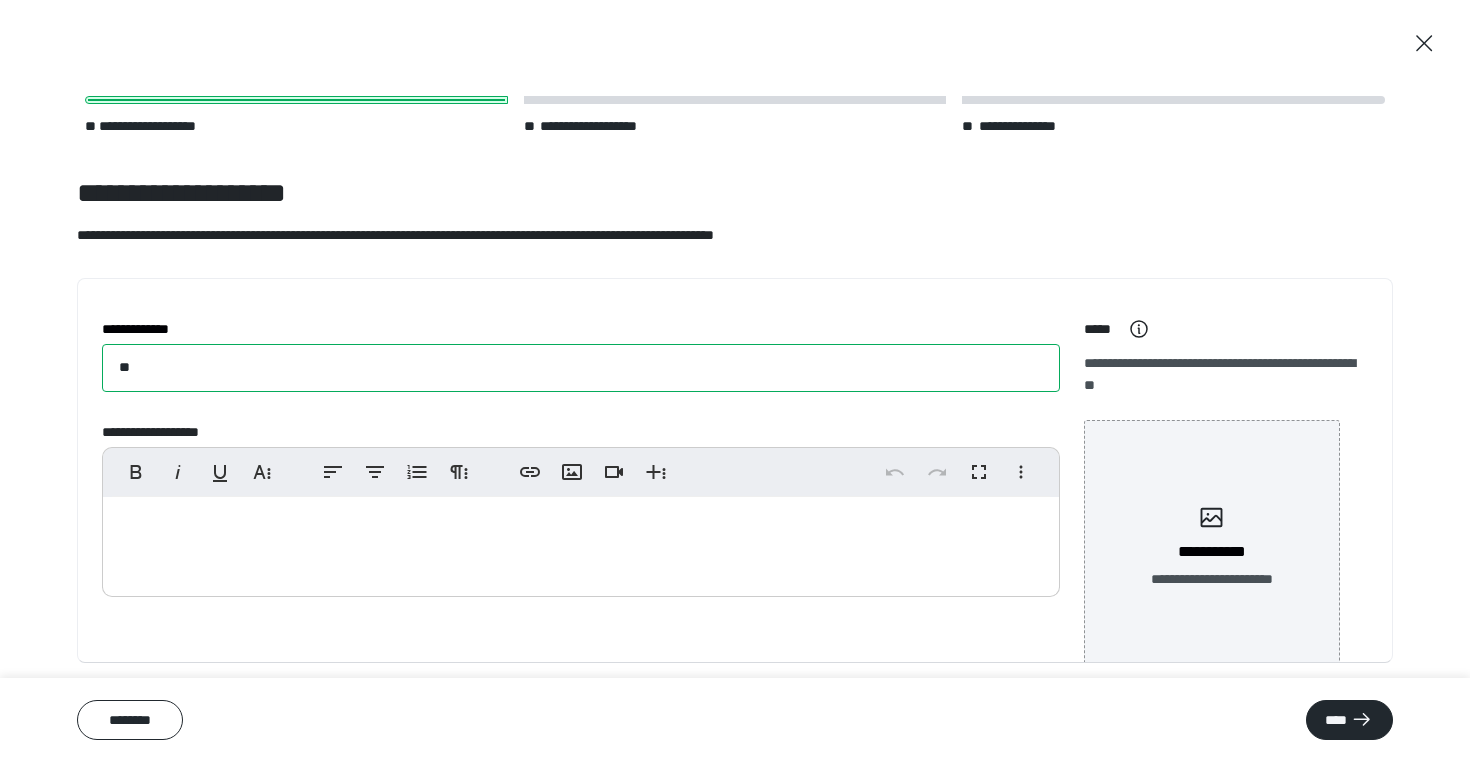 type on "**" 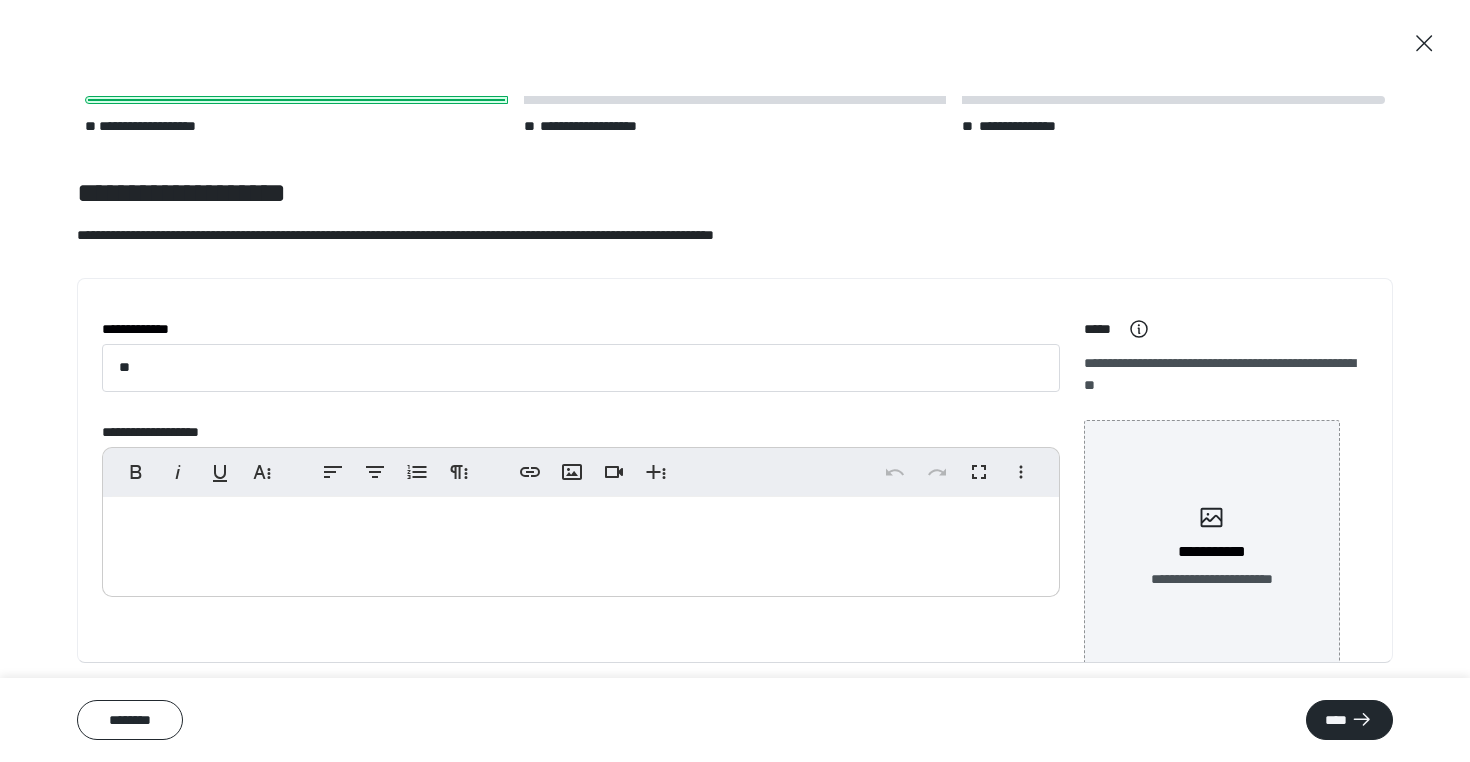 type 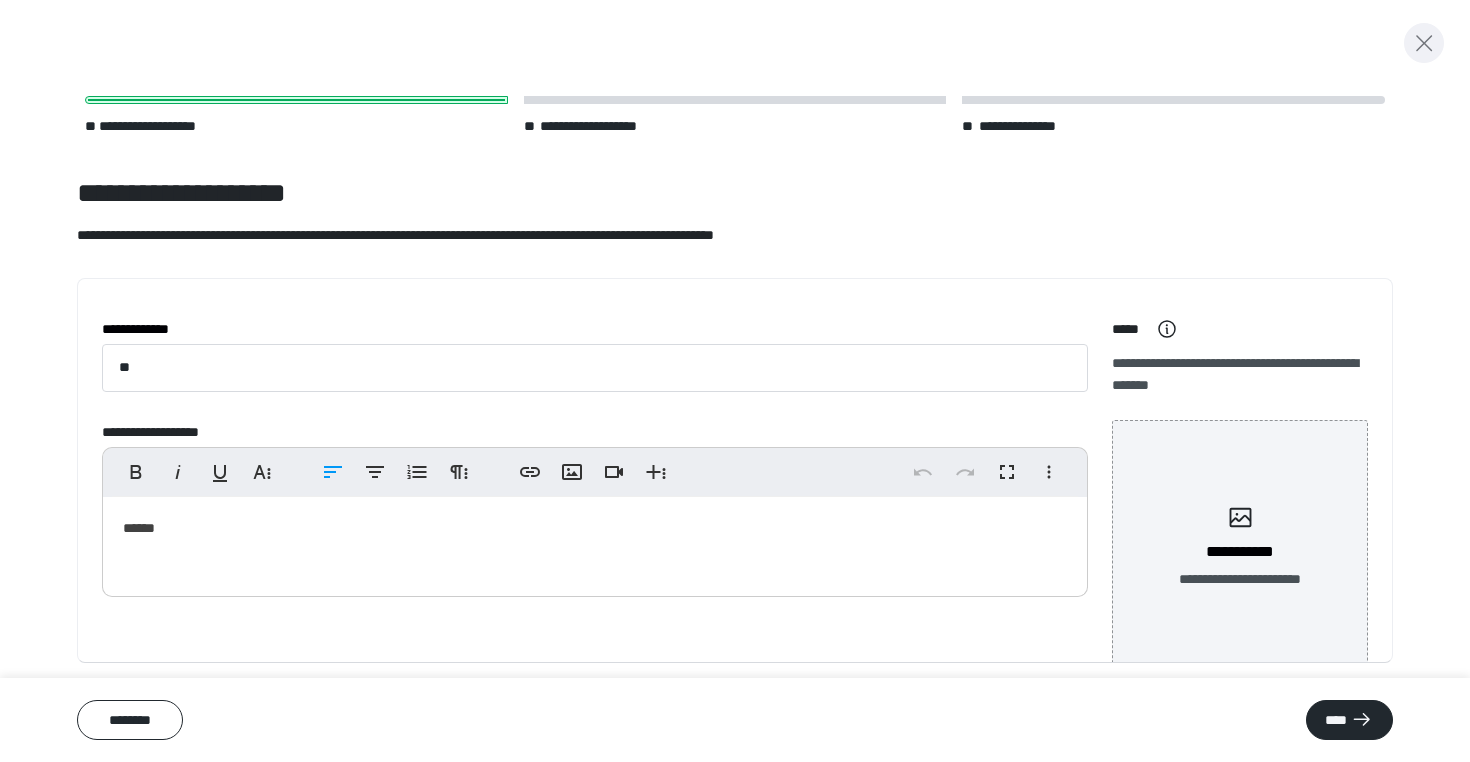 click at bounding box center [1424, 43] 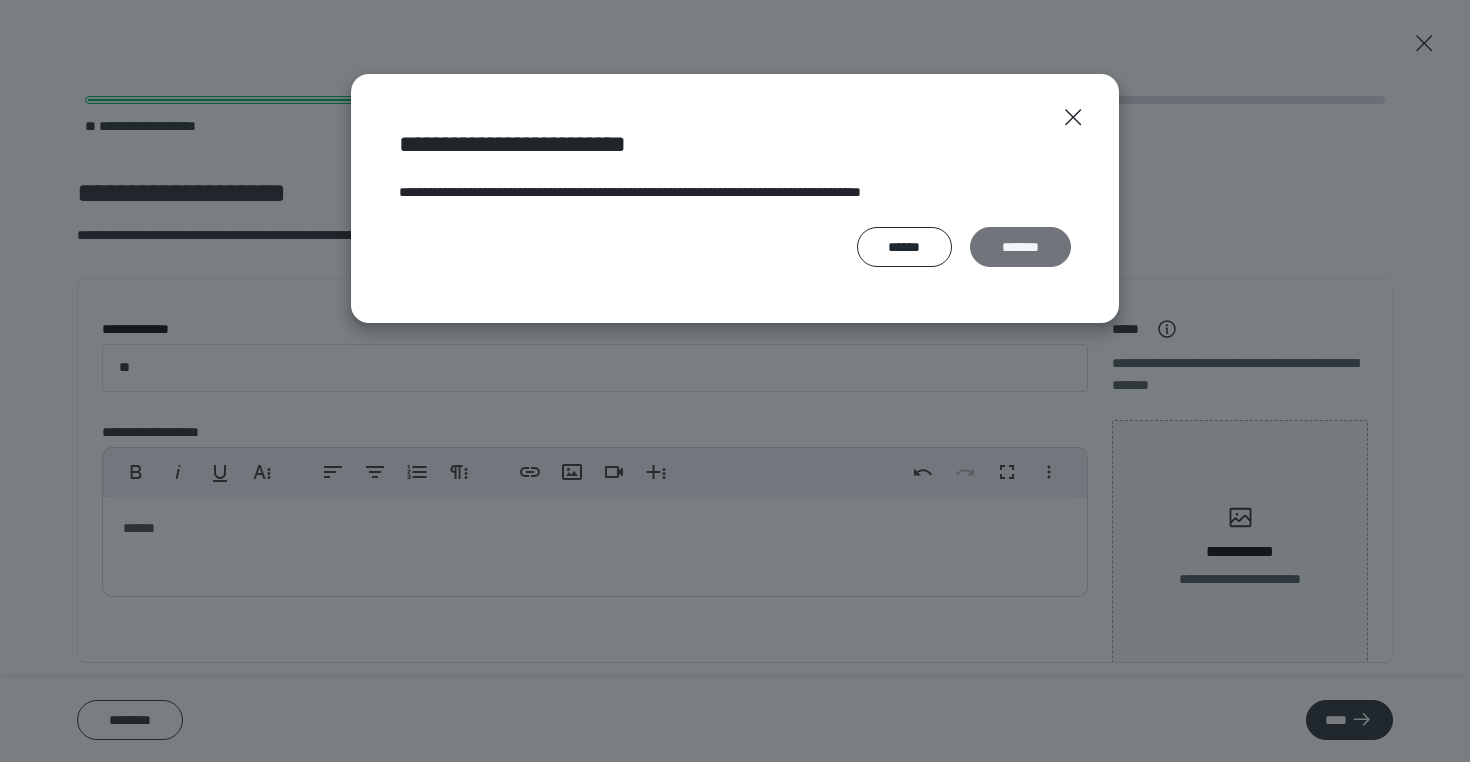 click on "*******" at bounding box center (1020, 247) 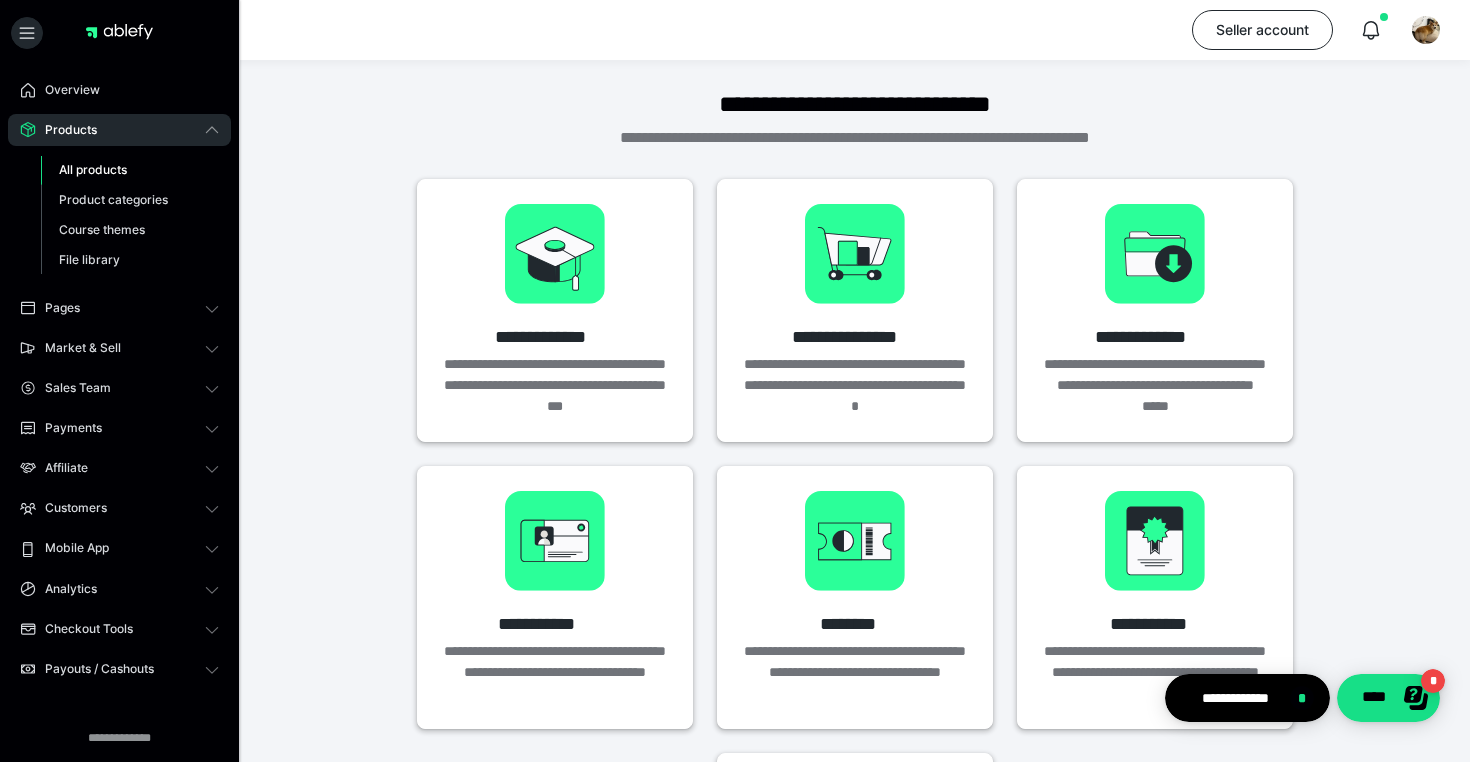 click on "All products" at bounding box center [130, 170] 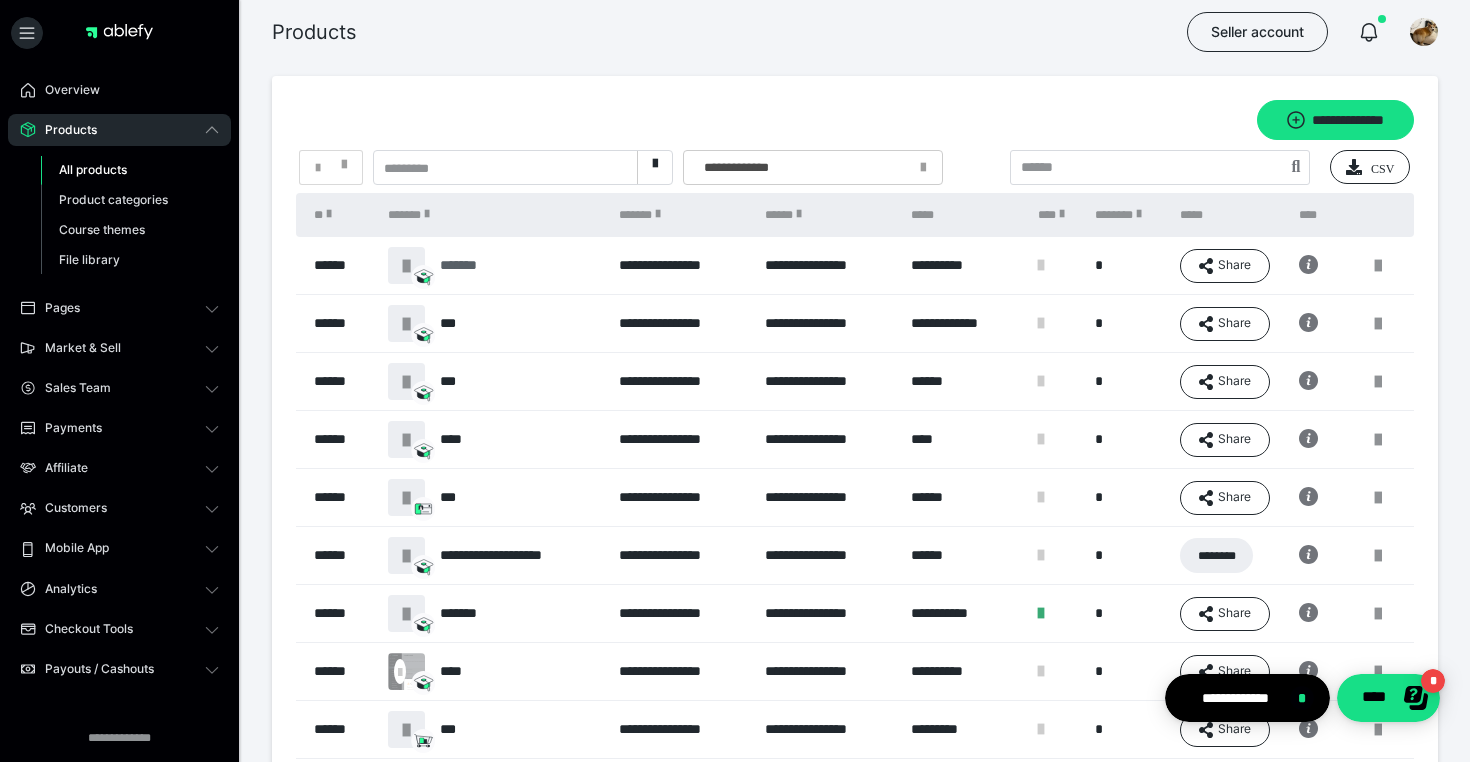 click on "*******" at bounding box center (469, 265) 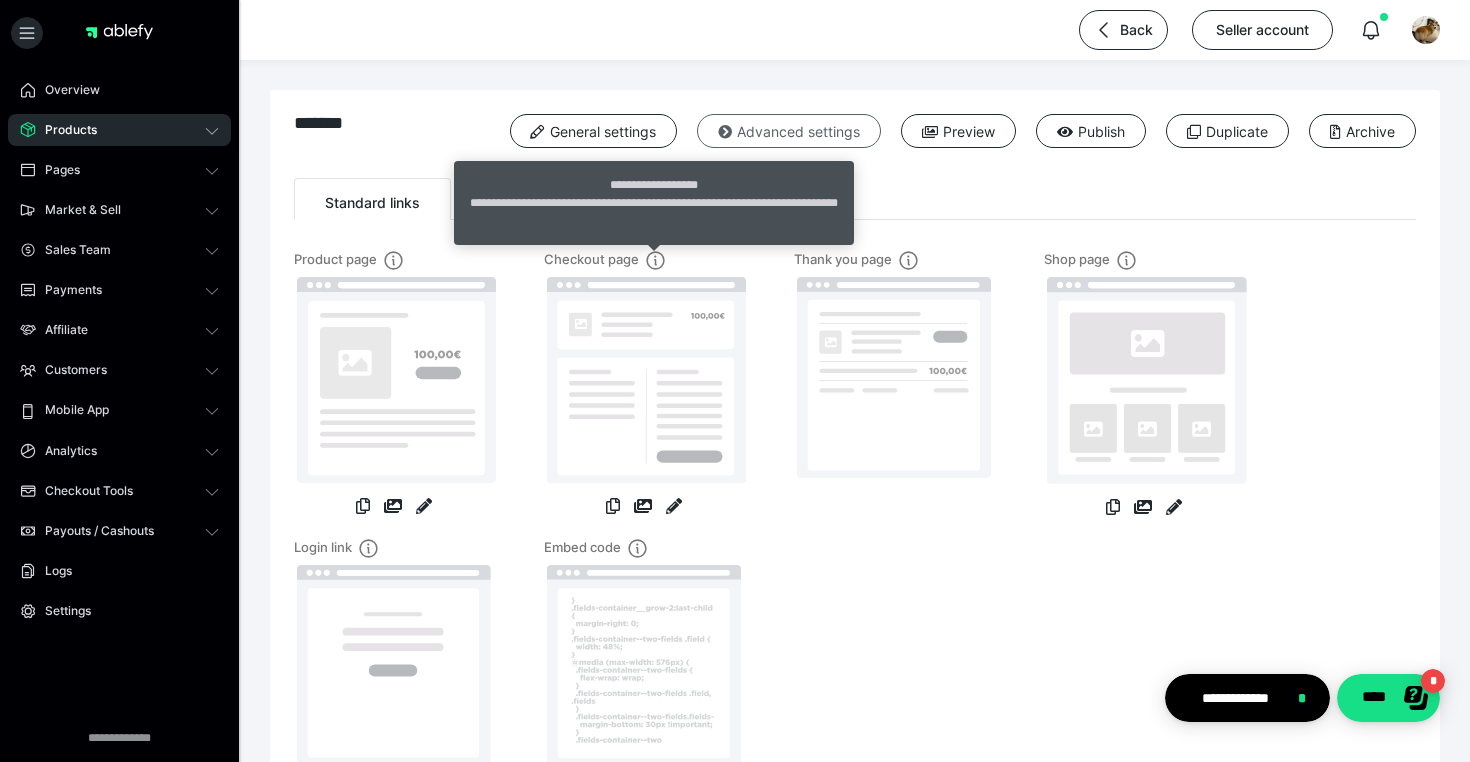 click at bounding box center (725, 132) 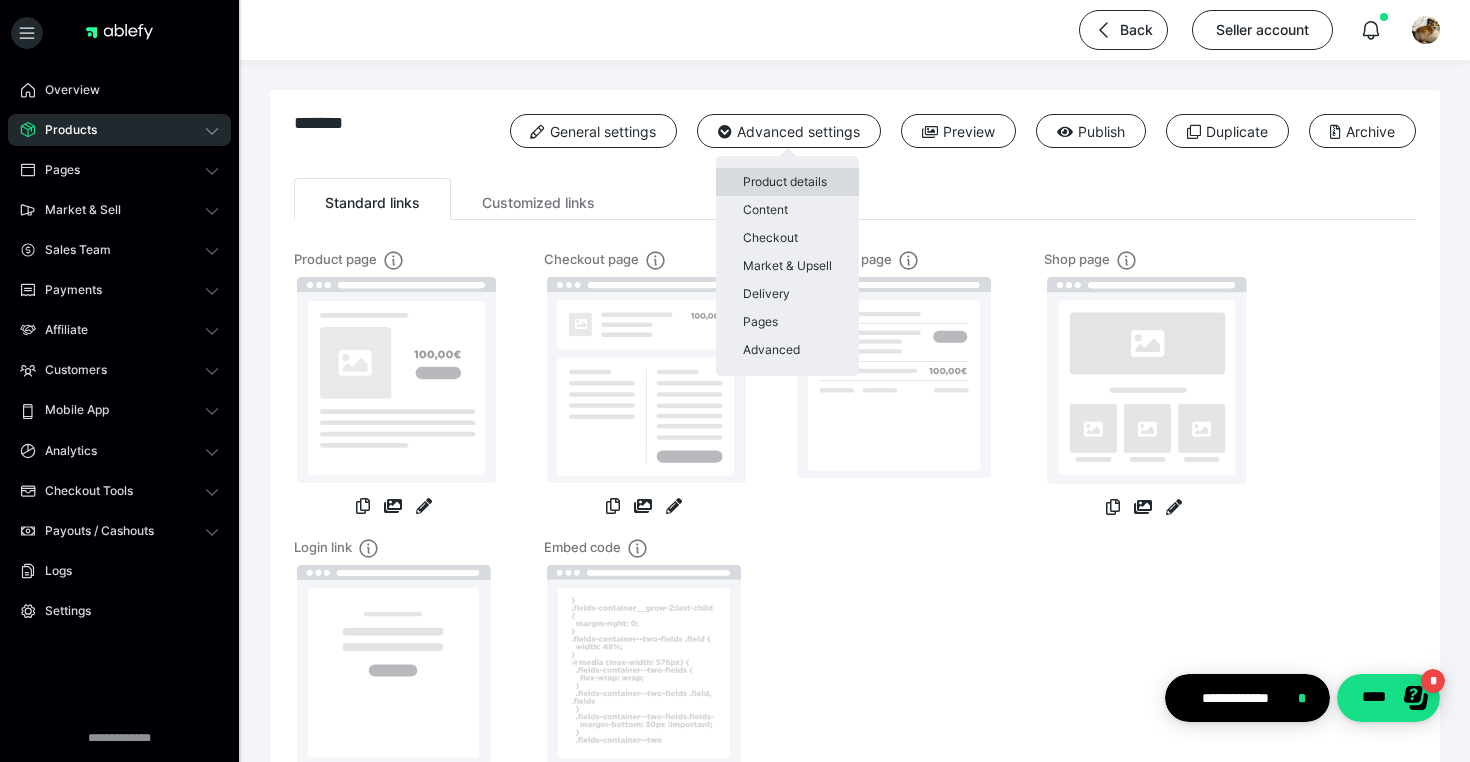 click on "Product details" at bounding box center (787, 182) 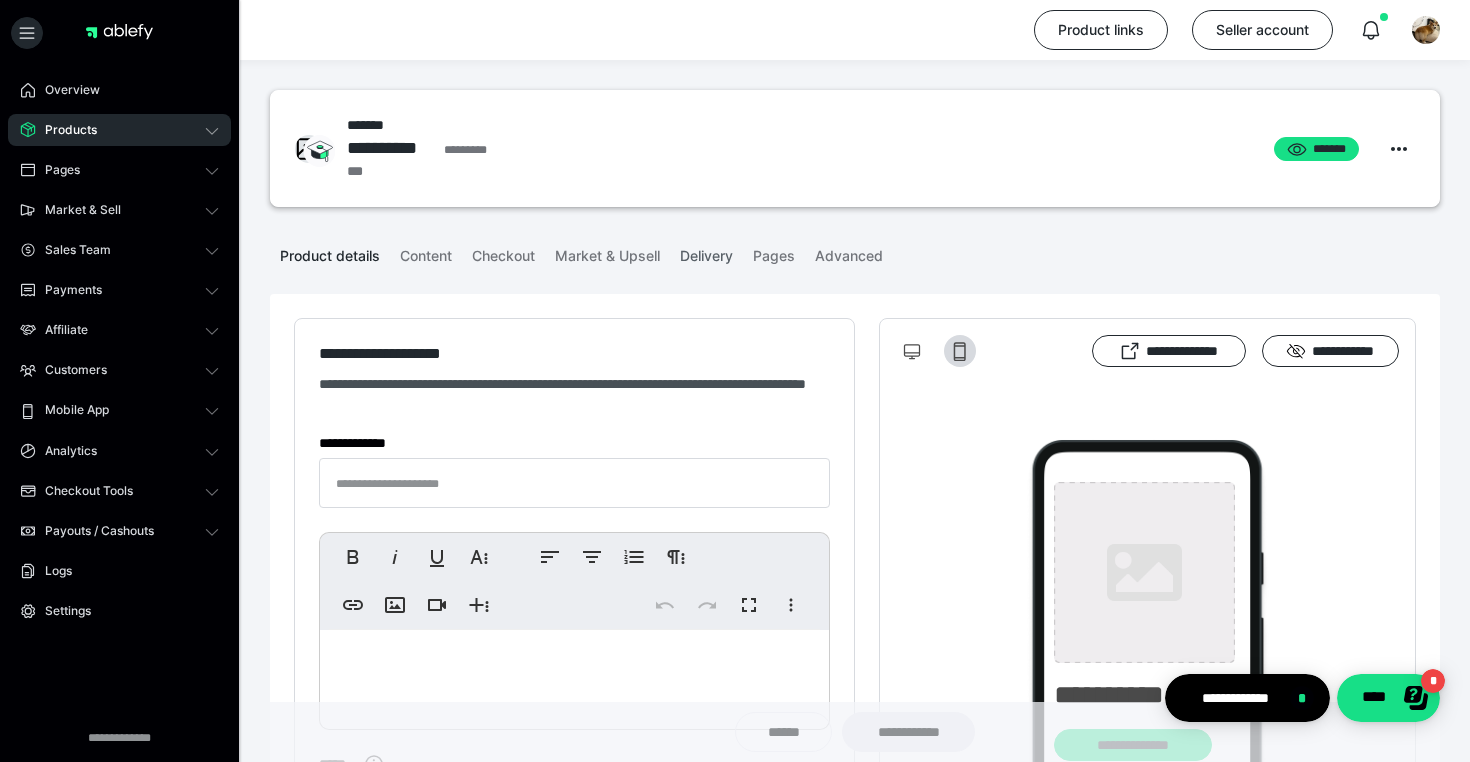 type on "*******" 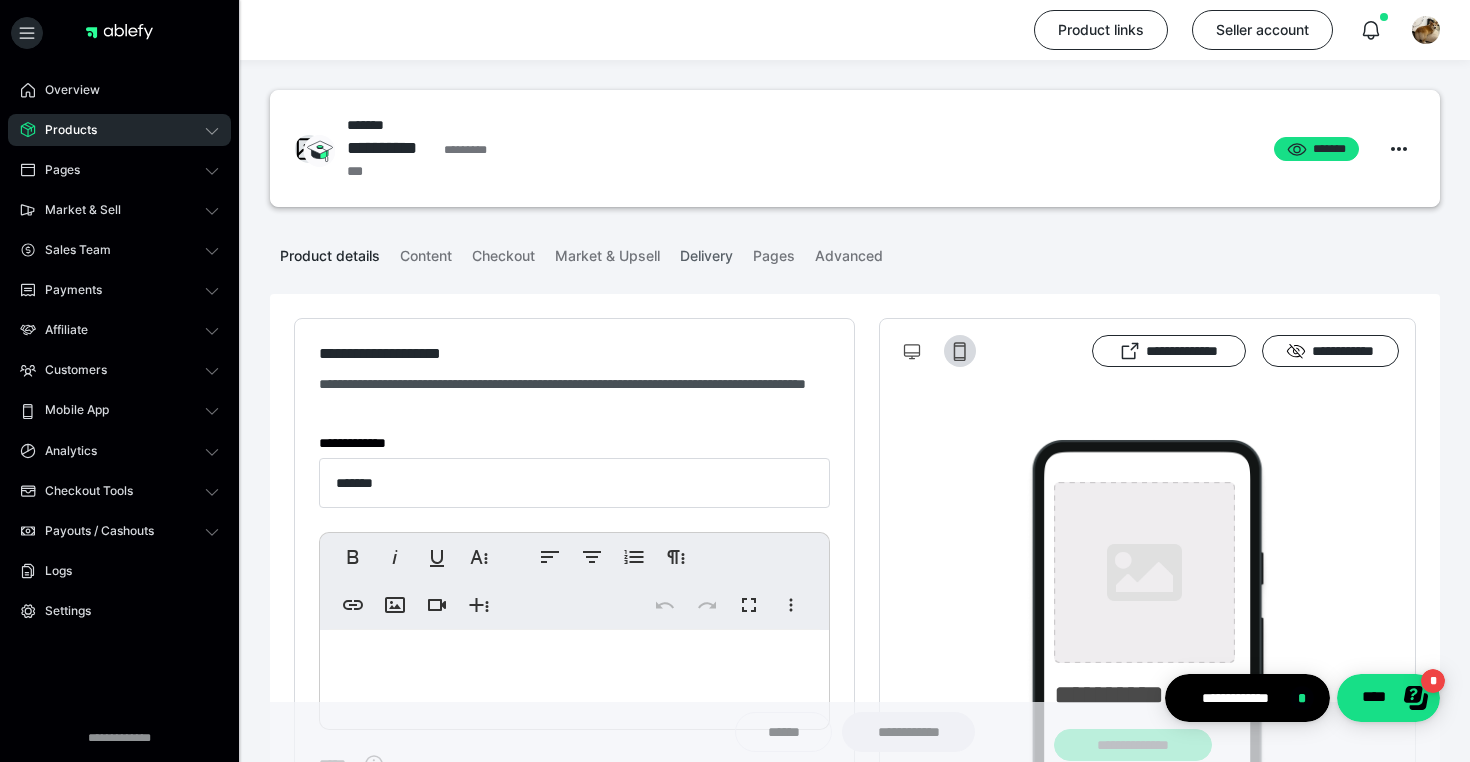 type on "**********" 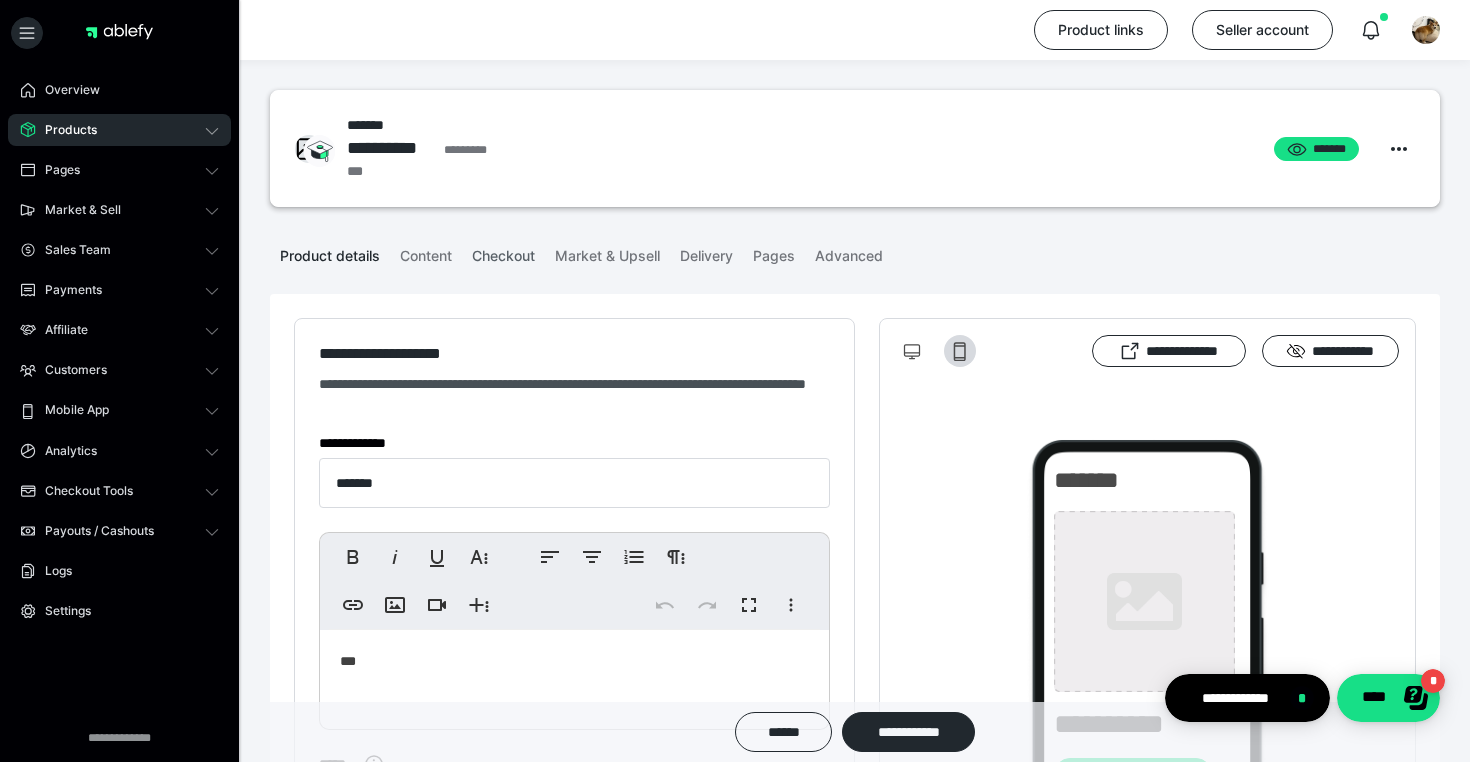 click on "Checkout" at bounding box center (503, 252) 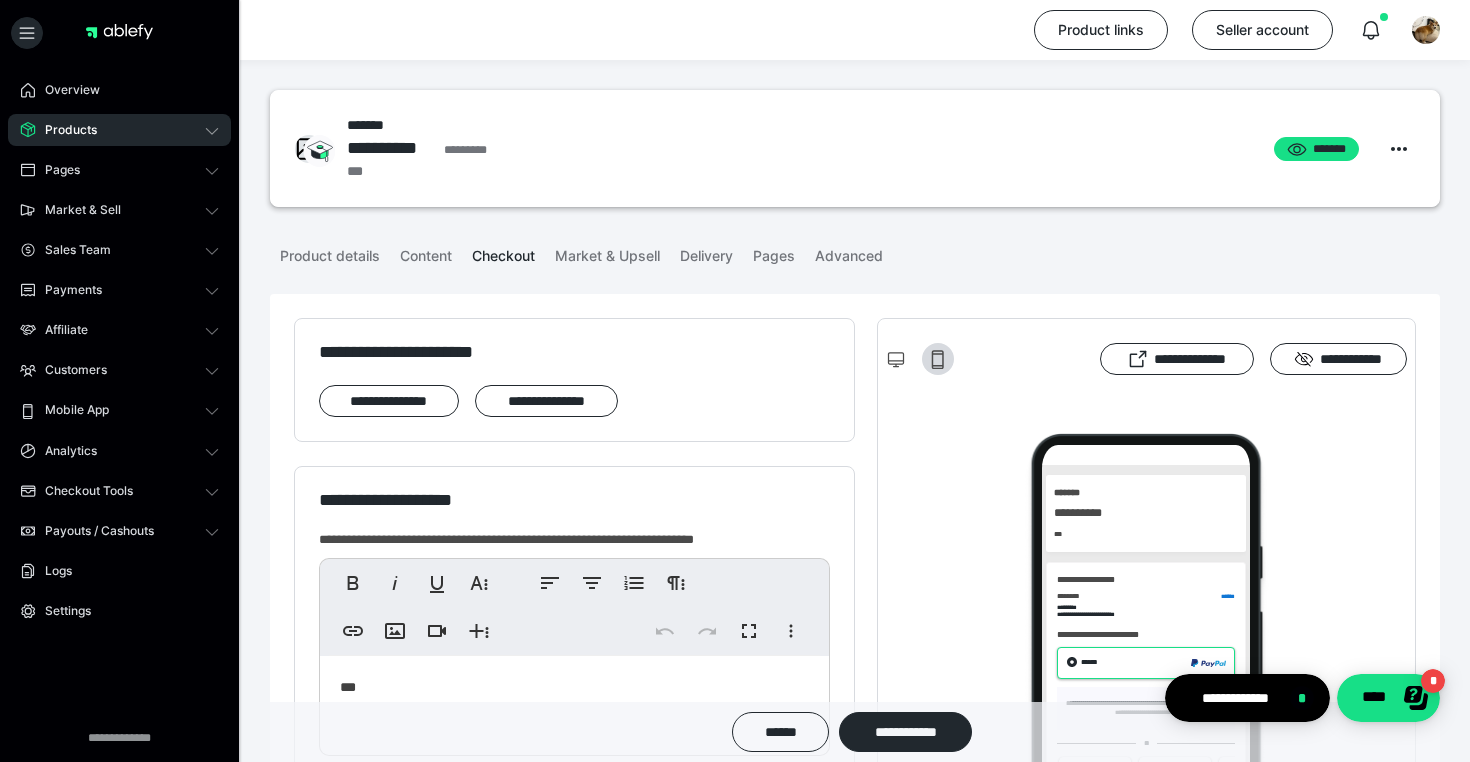 scroll, scrollTop: 0, scrollLeft: 0, axis: both 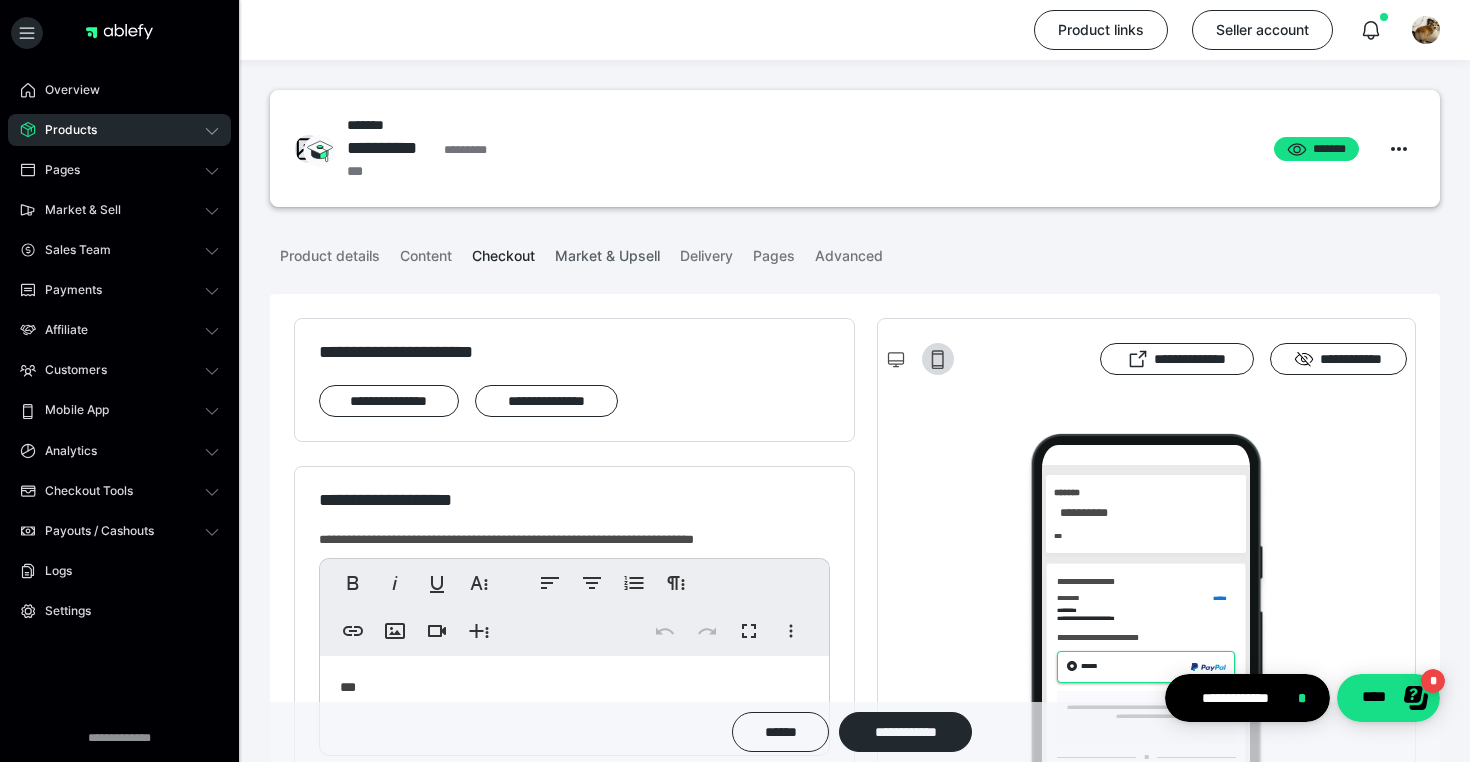 click on "Market & Upsell" at bounding box center (607, 252) 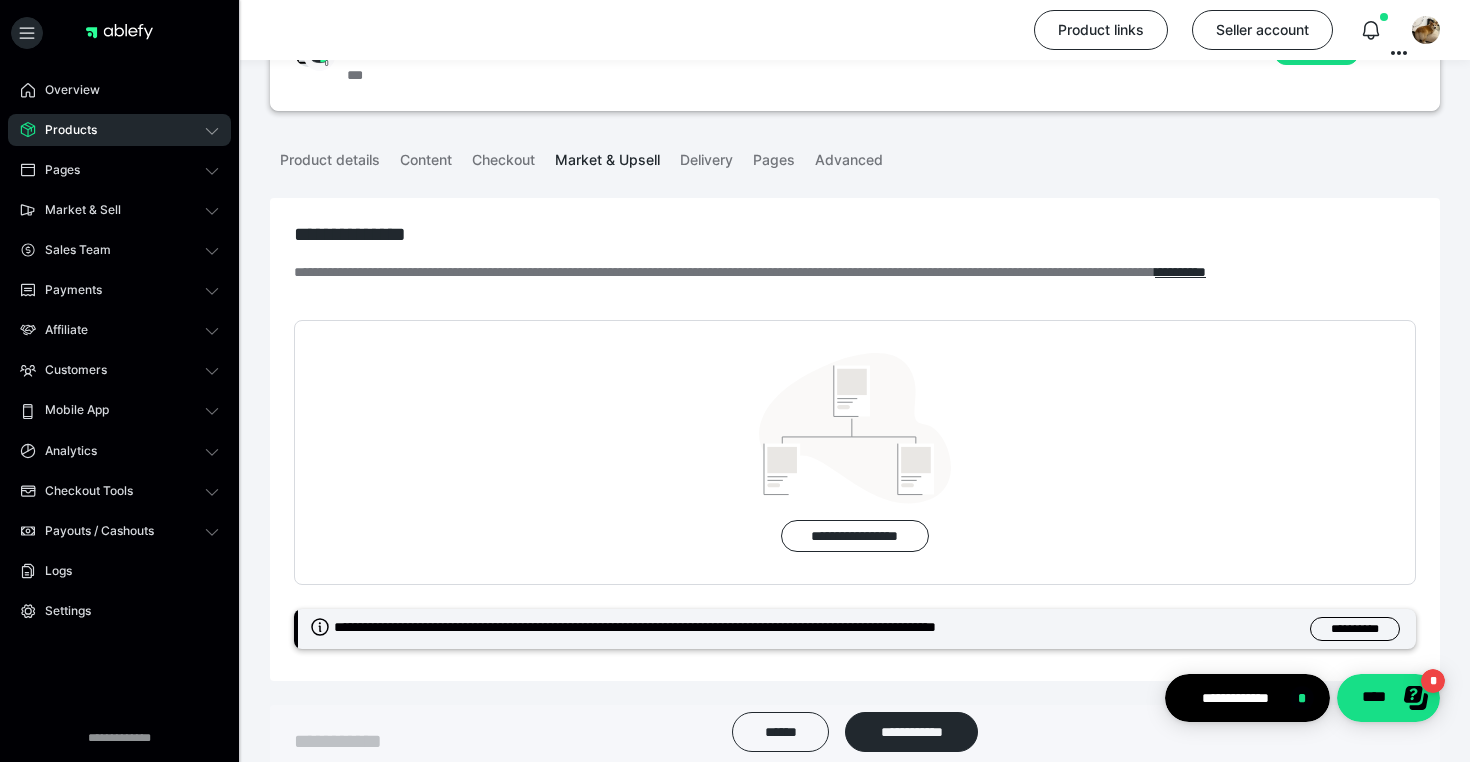scroll, scrollTop: 76, scrollLeft: 0, axis: vertical 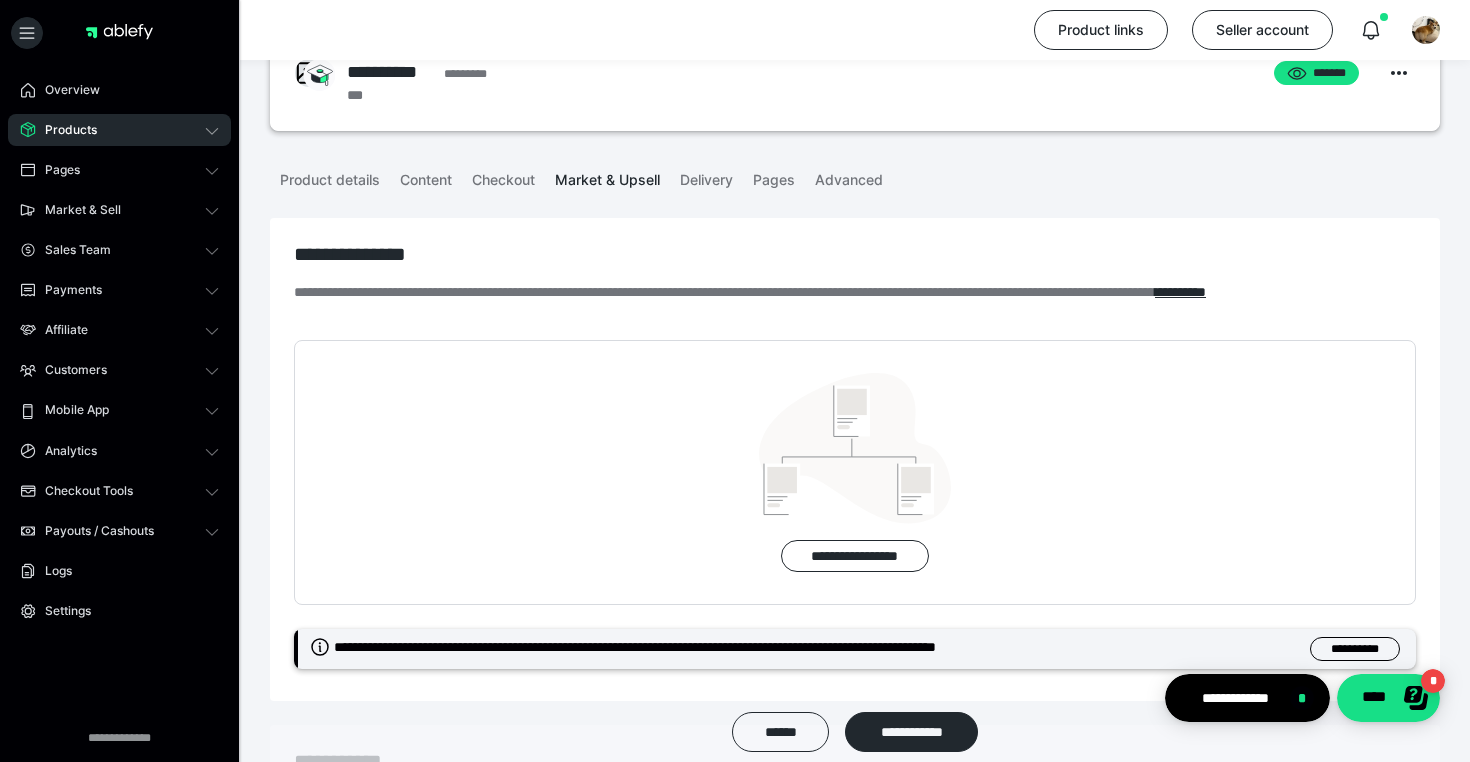click on "**********" at bounding box center (855, 472) 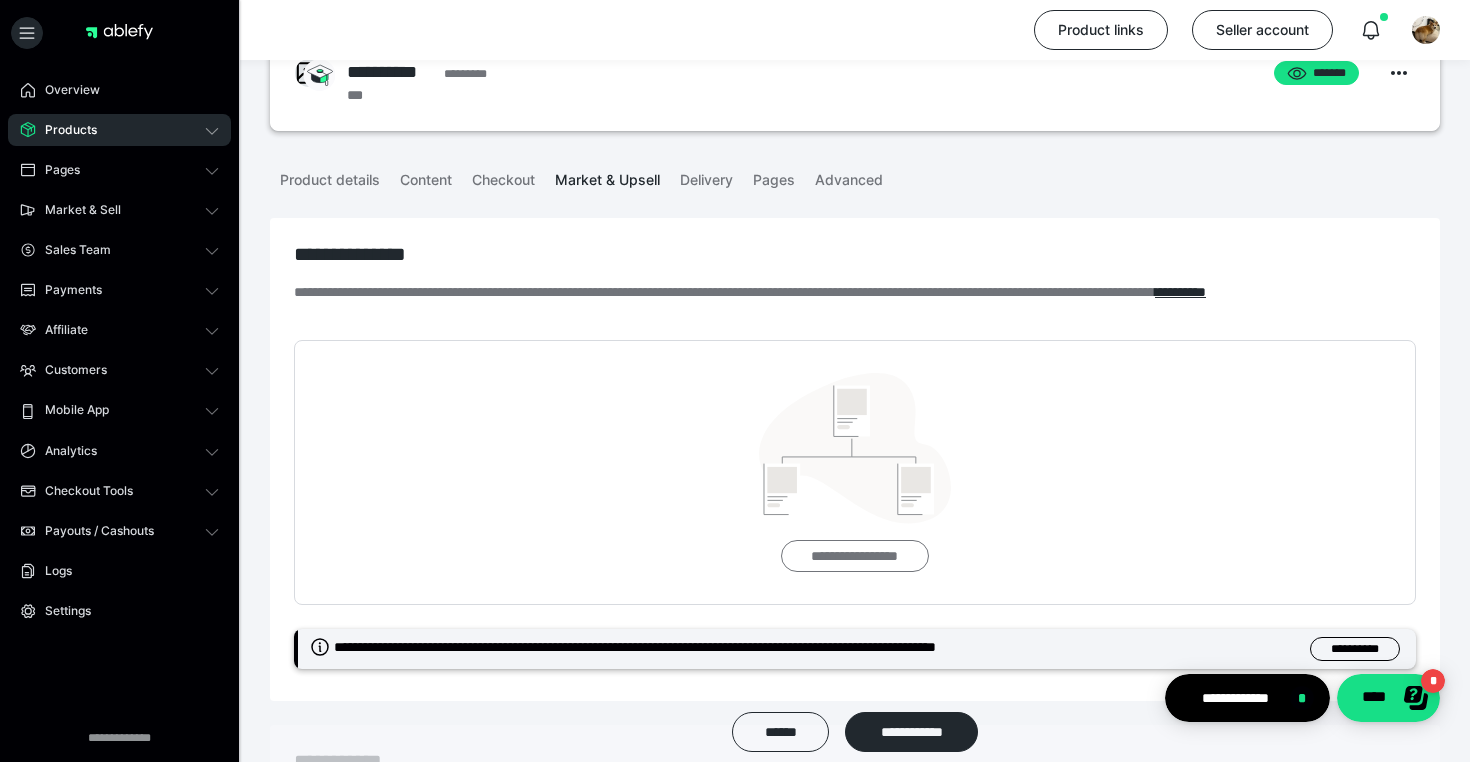 click on "**********" at bounding box center (855, 556) 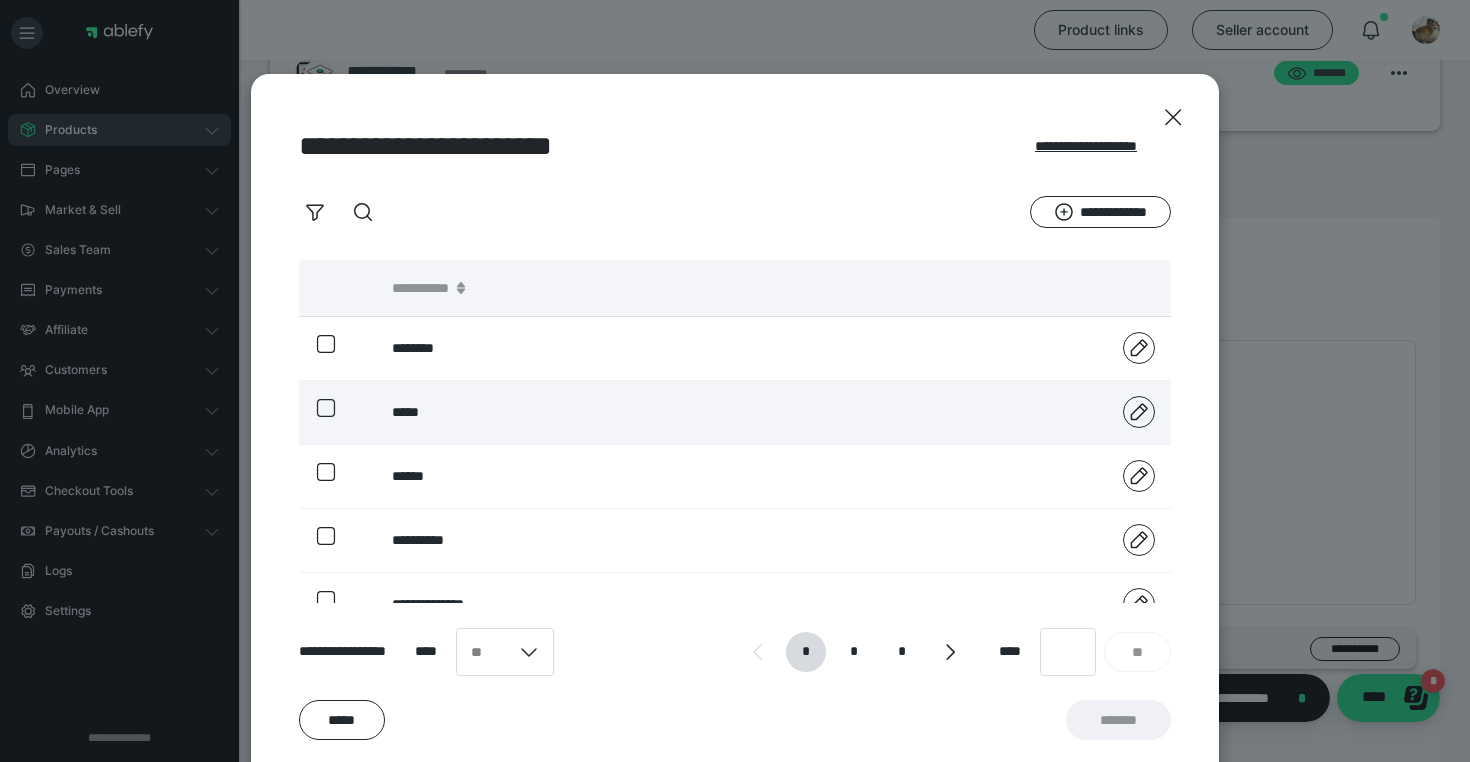 click at bounding box center [337, 412] 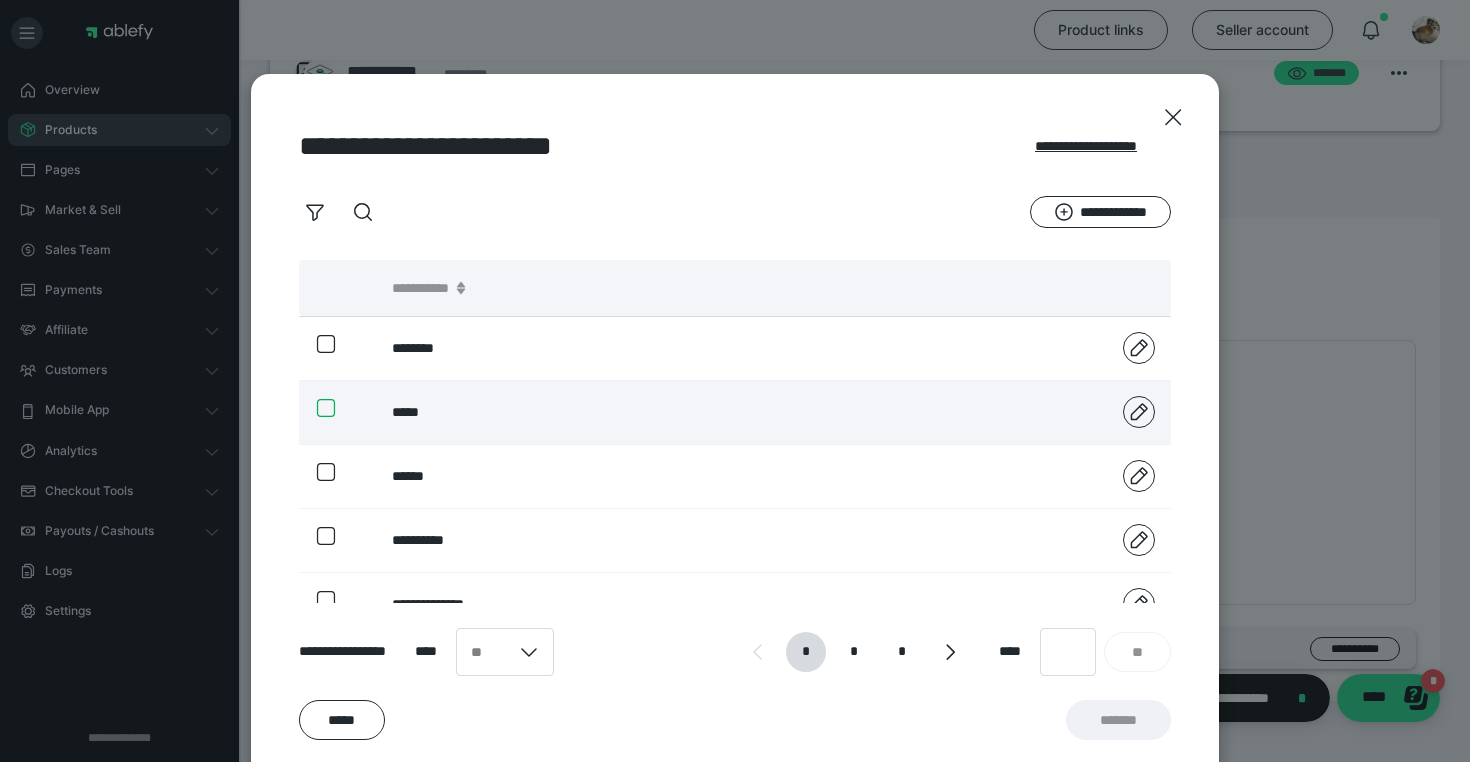 click at bounding box center (317, 408) 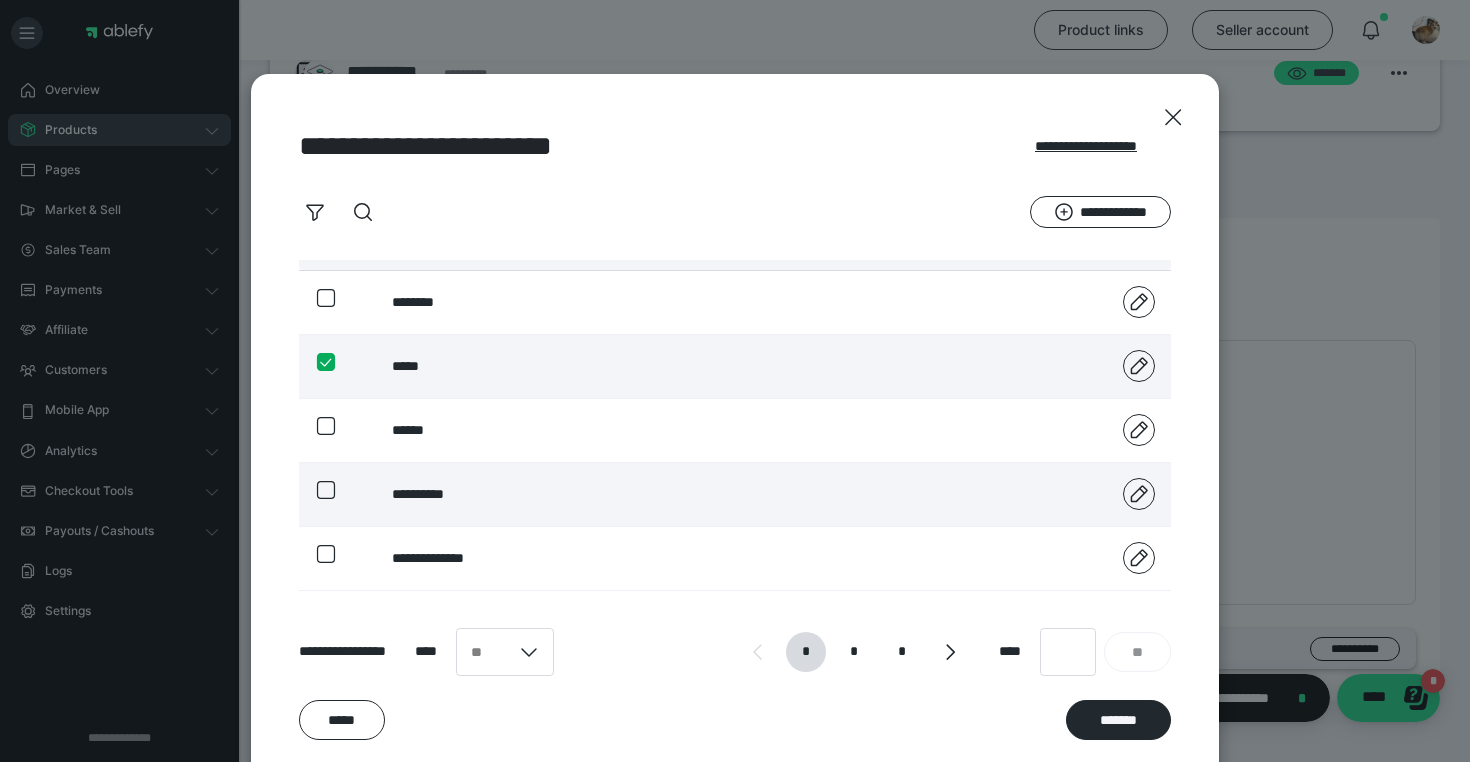 scroll, scrollTop: 0, scrollLeft: 0, axis: both 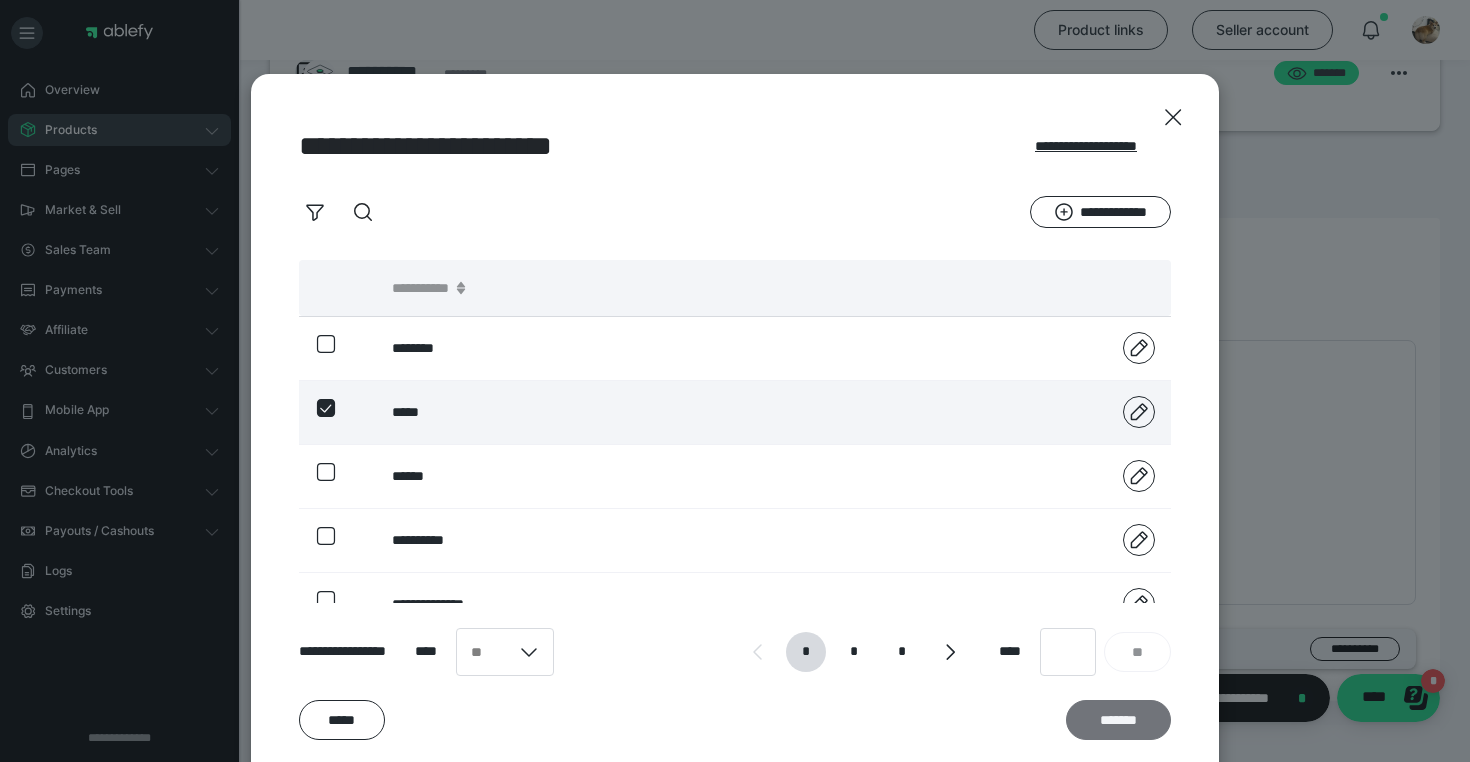 click on "*******" at bounding box center (1118, 720) 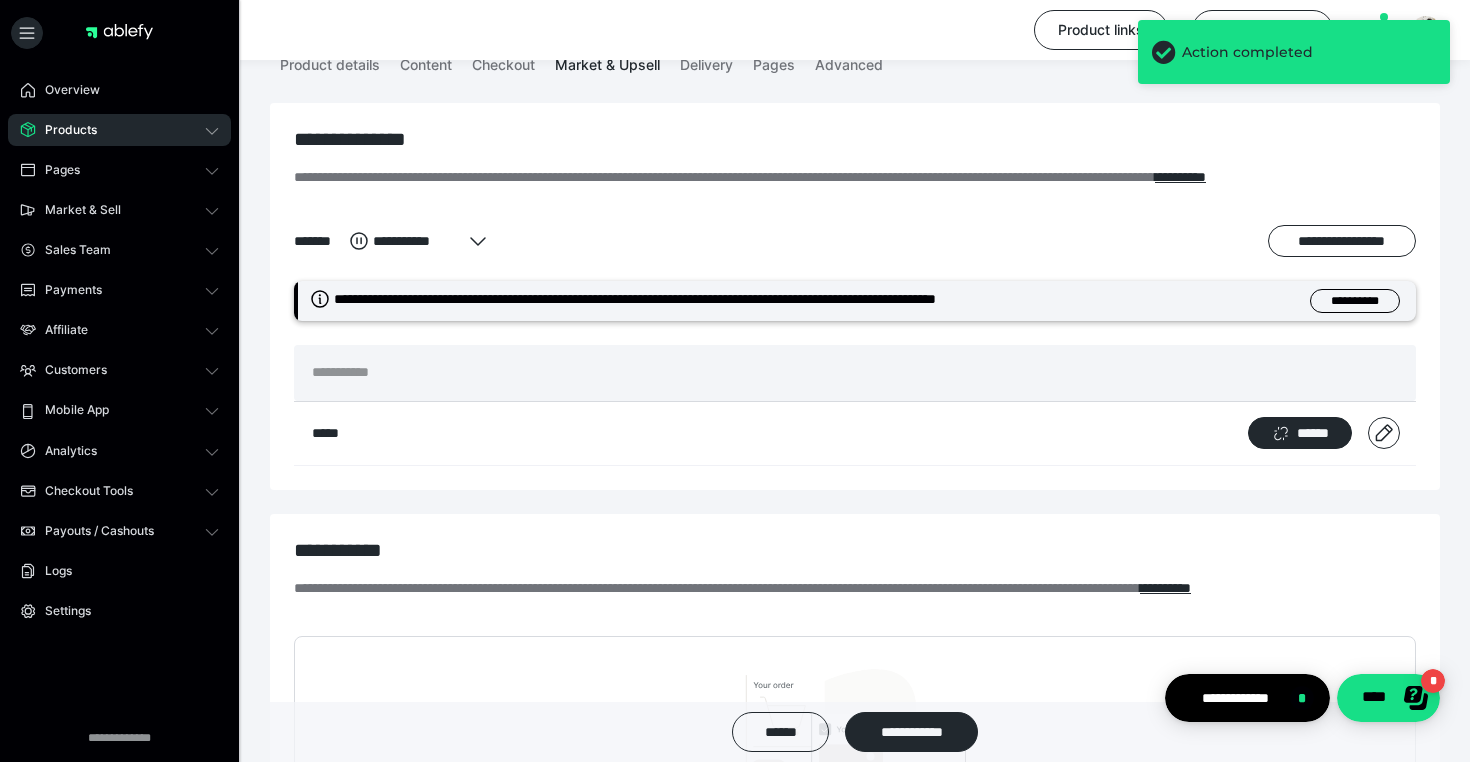 scroll, scrollTop: 171, scrollLeft: 0, axis: vertical 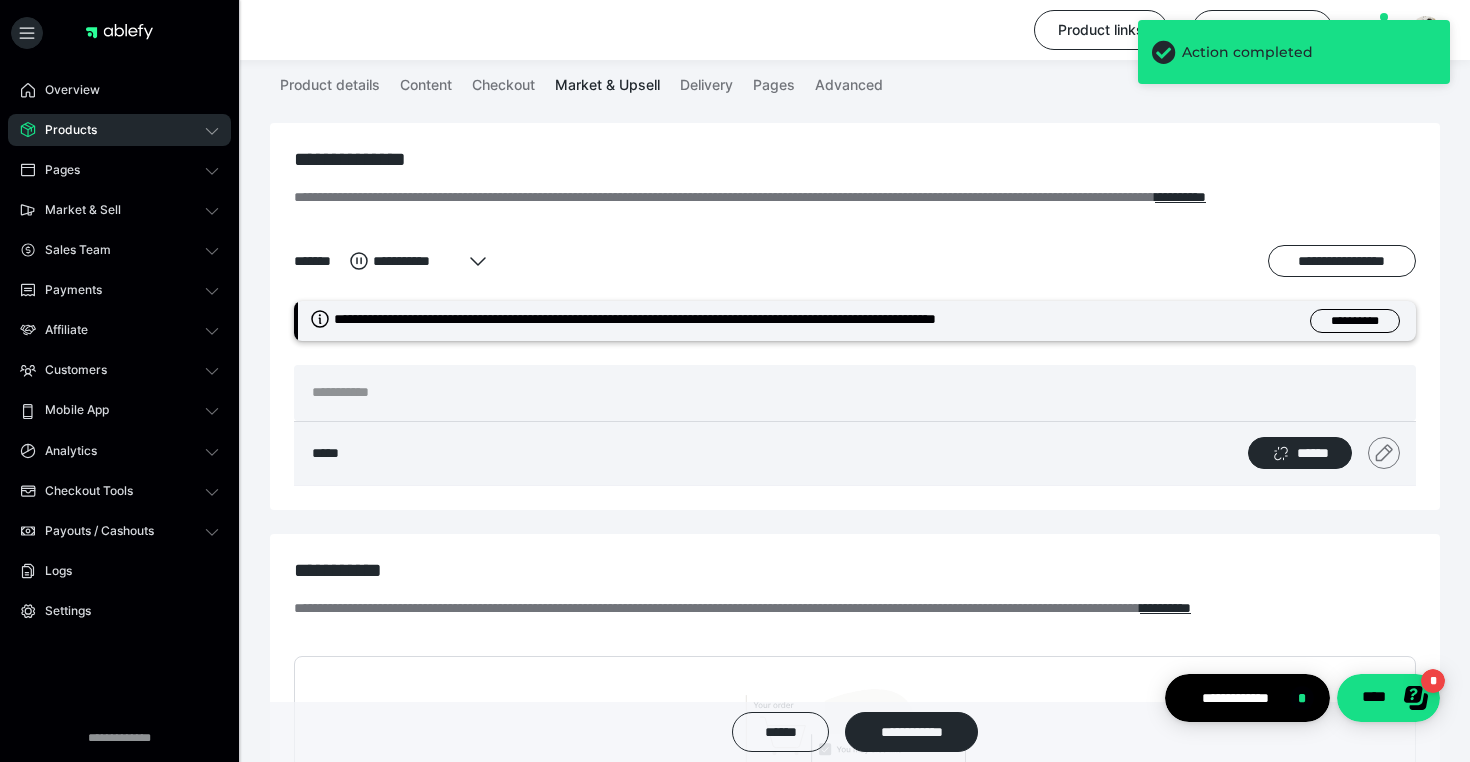 click at bounding box center (1384, 453) 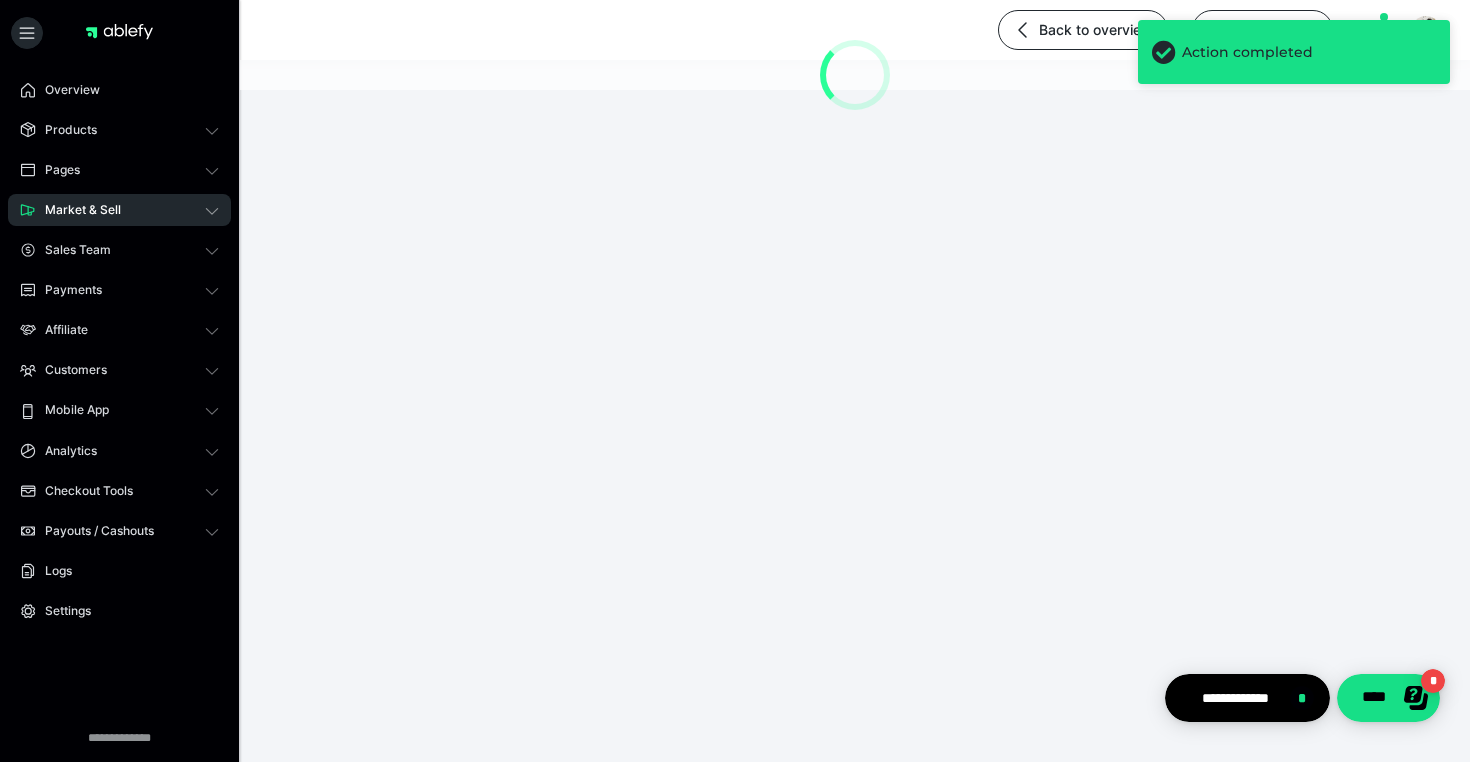 scroll, scrollTop: 0, scrollLeft: 0, axis: both 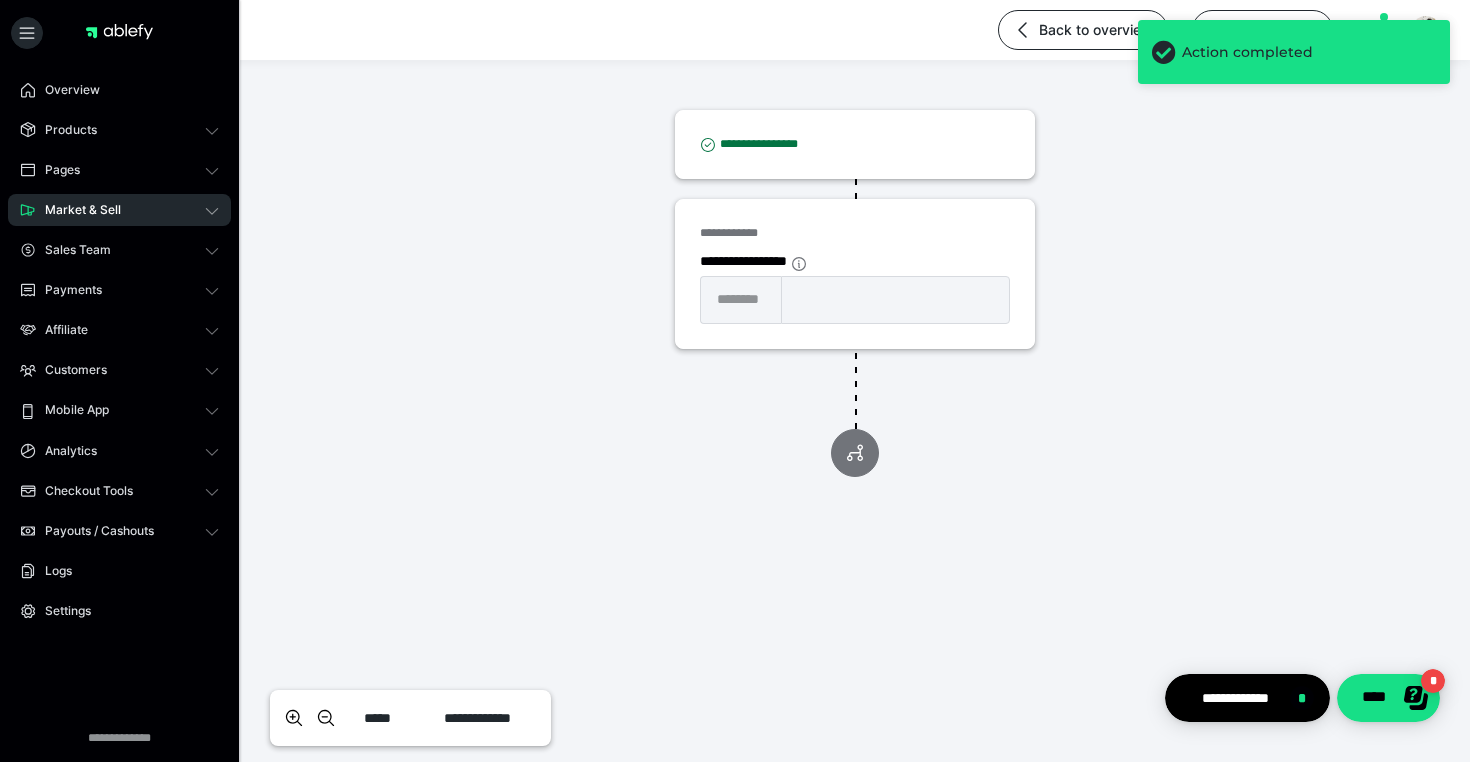 click at bounding box center [855, 453] 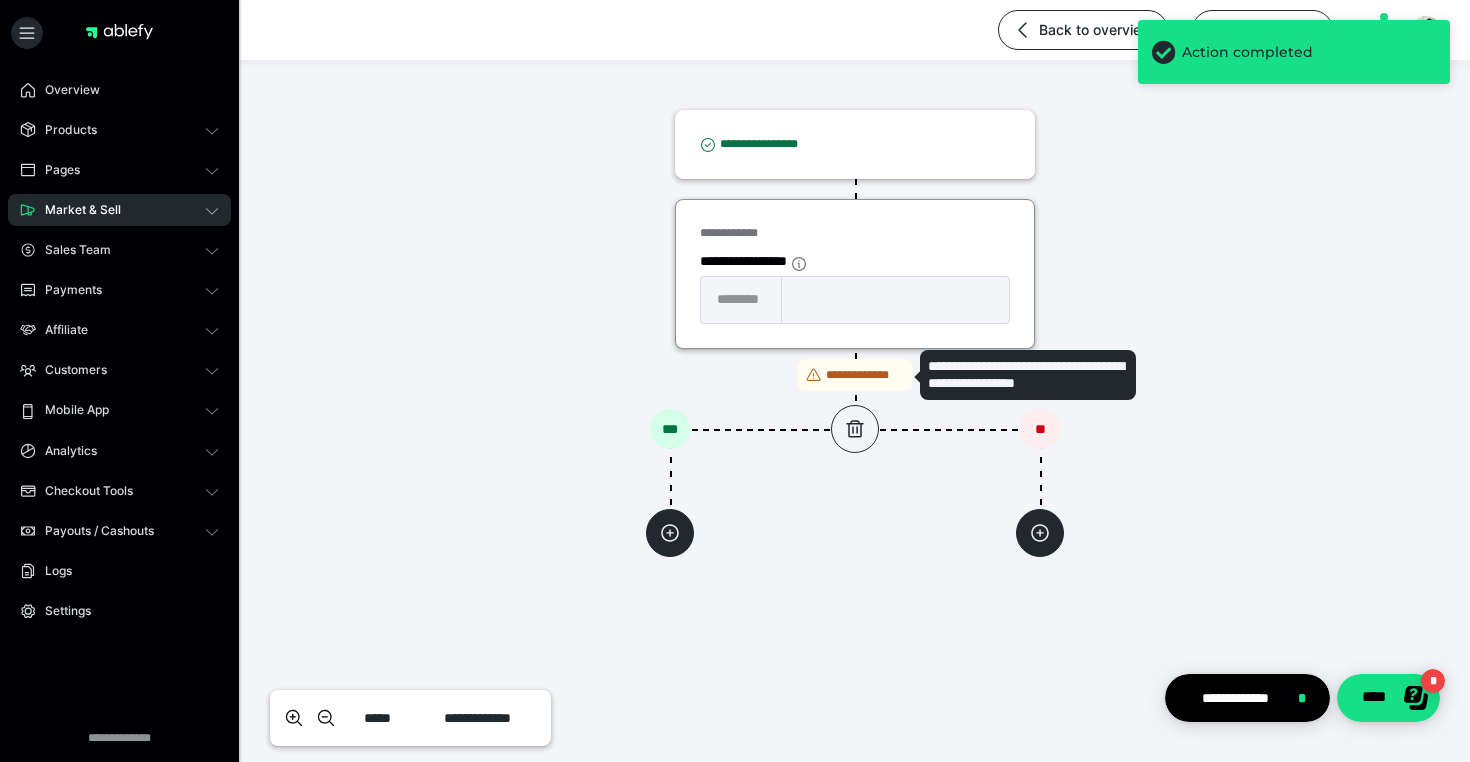 click on "**********" at bounding box center (895, 300) 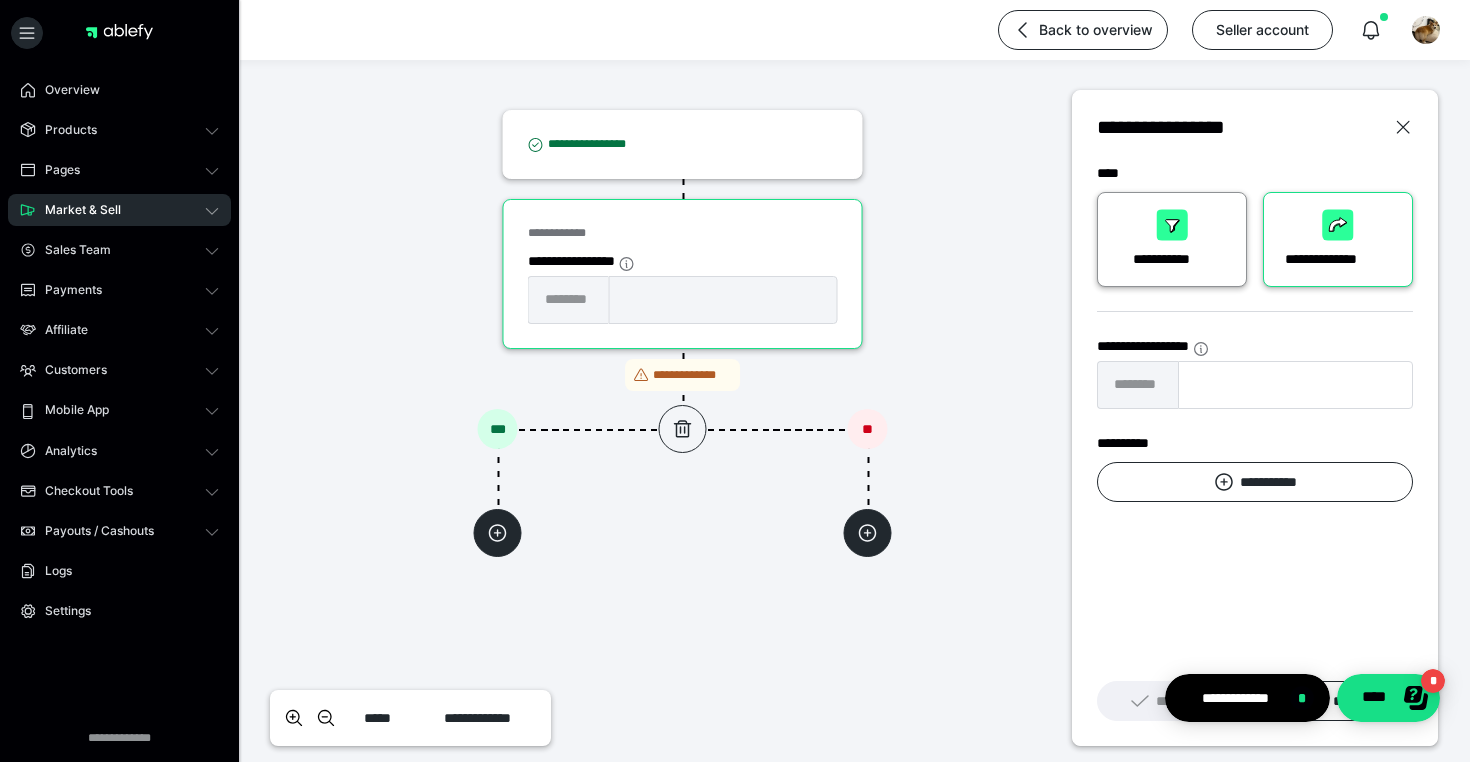 click on "**********" at bounding box center [1172, 239] 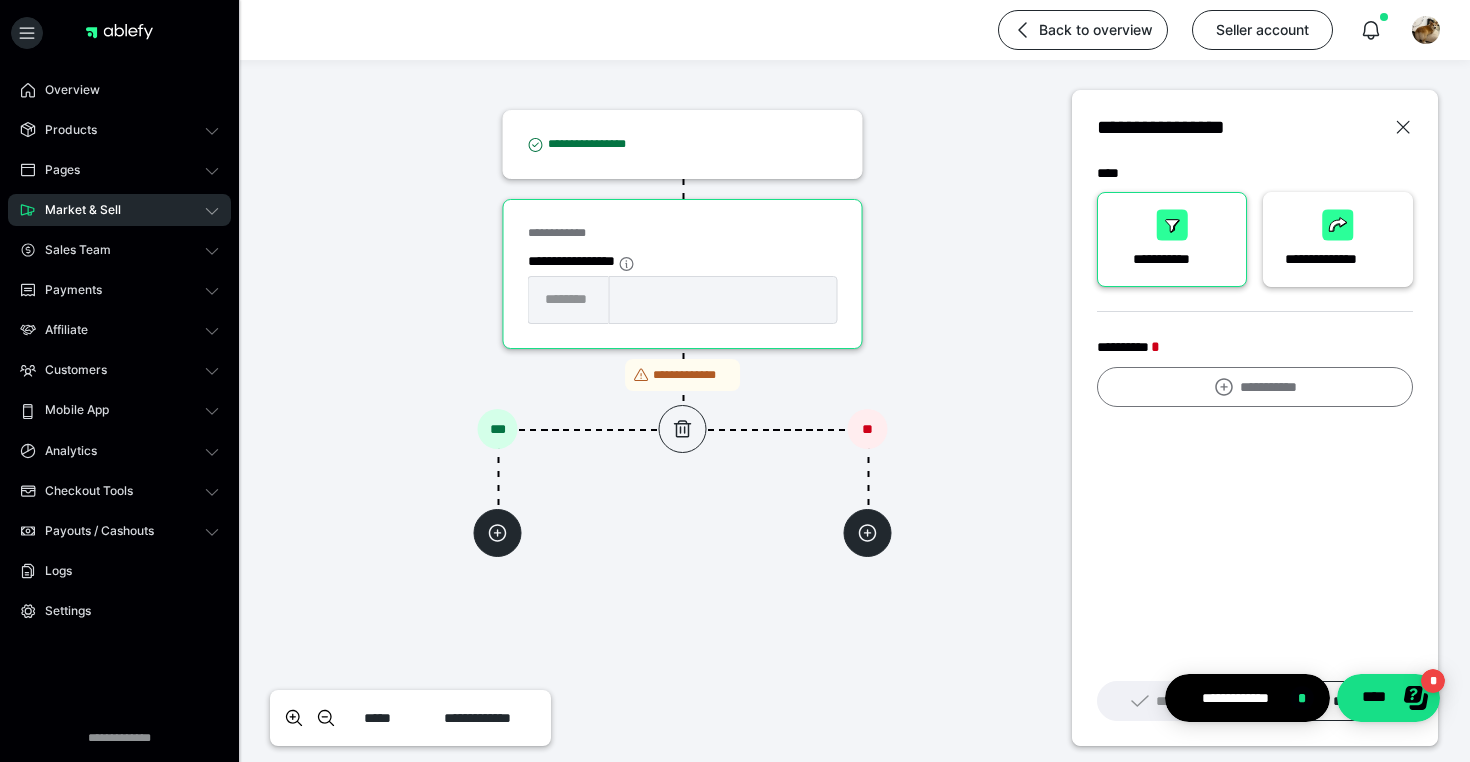 click on "**********" at bounding box center [1255, 387] 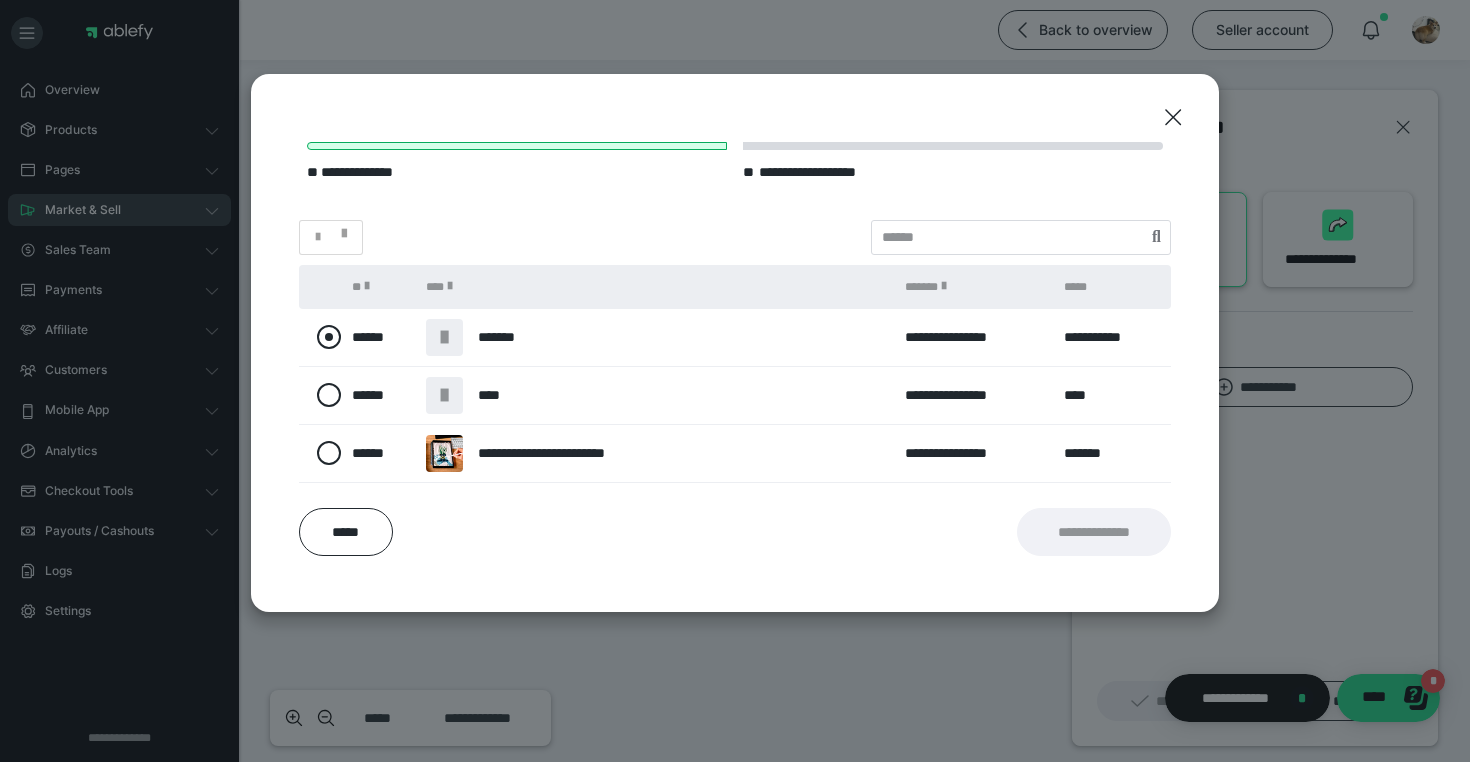 click at bounding box center [329, 337] 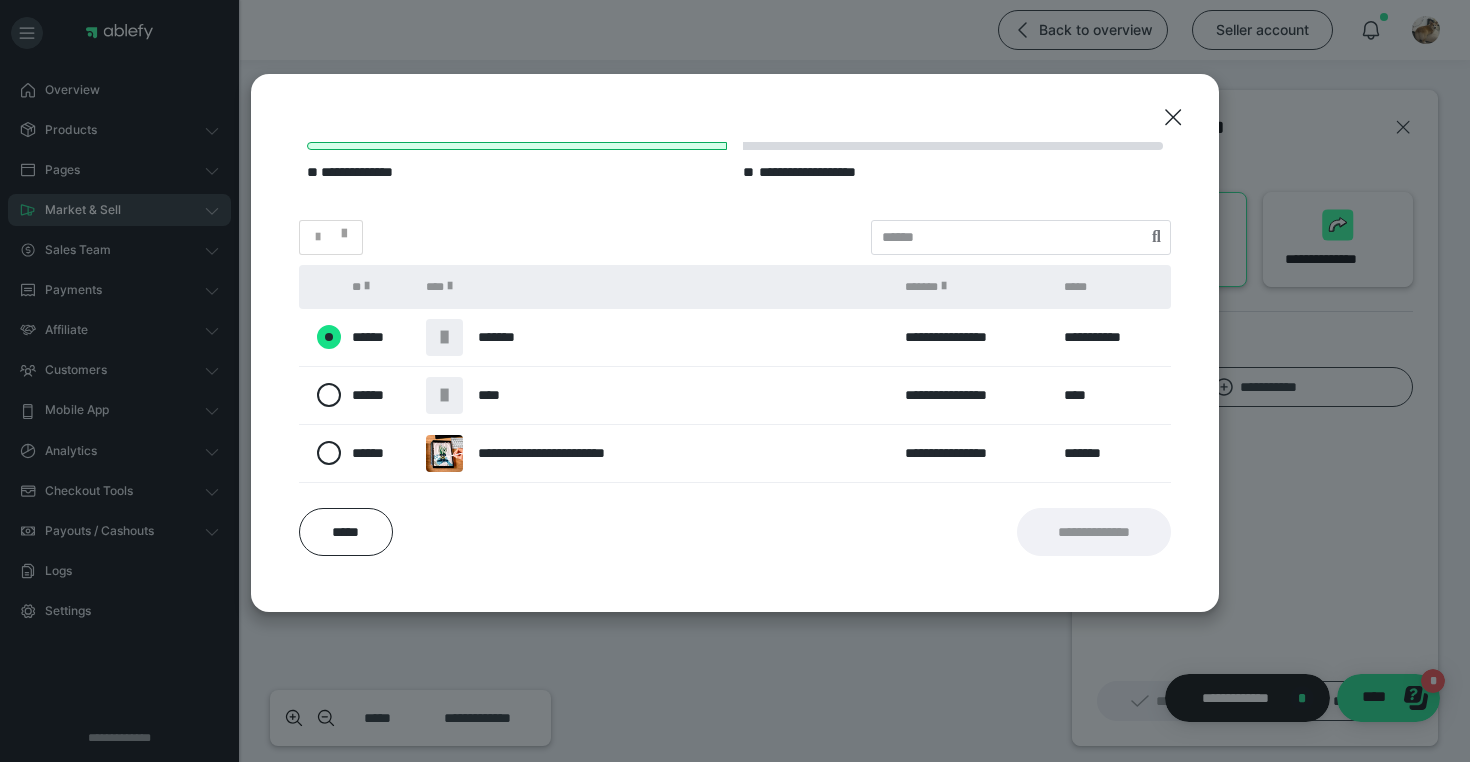 radio on "****" 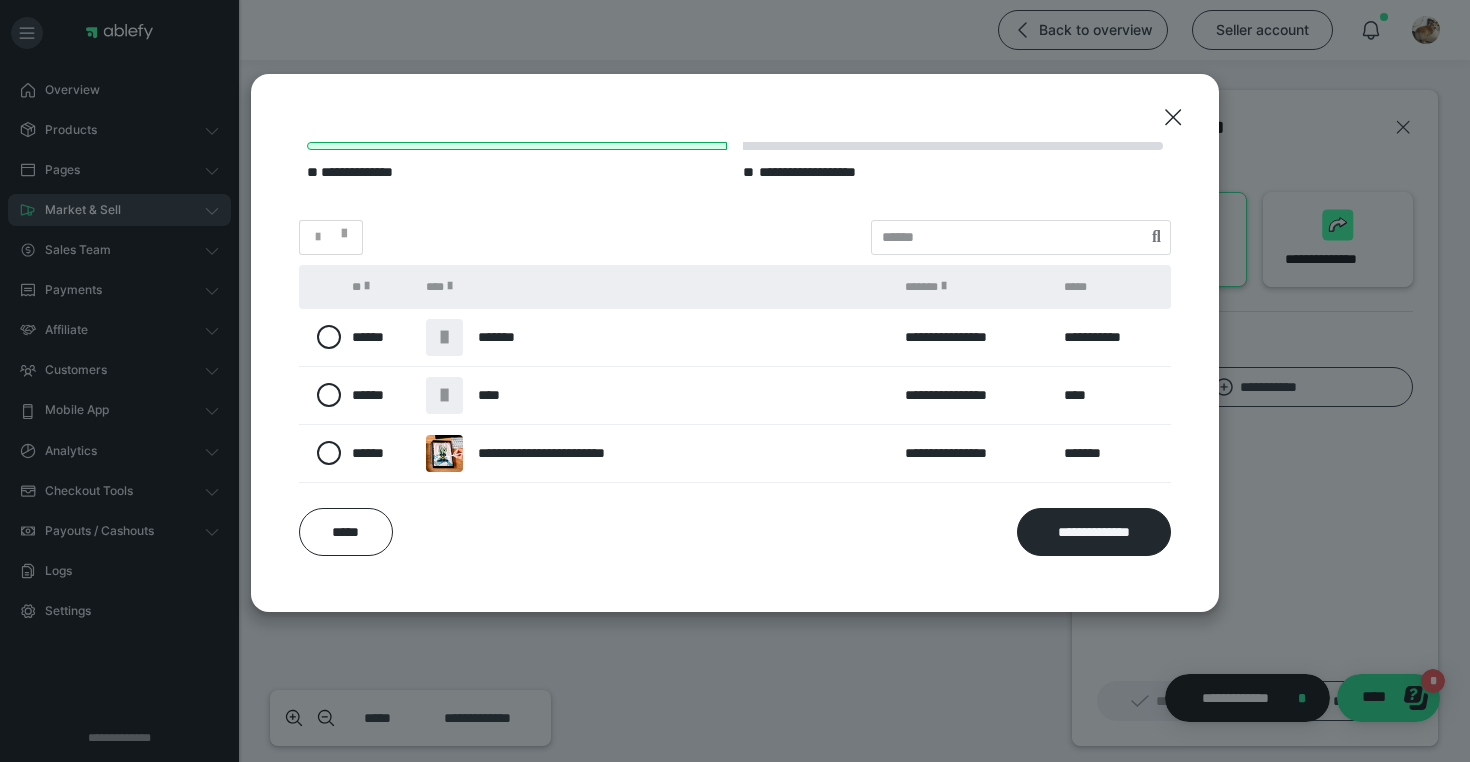 click on "**********" at bounding box center [1094, 532] 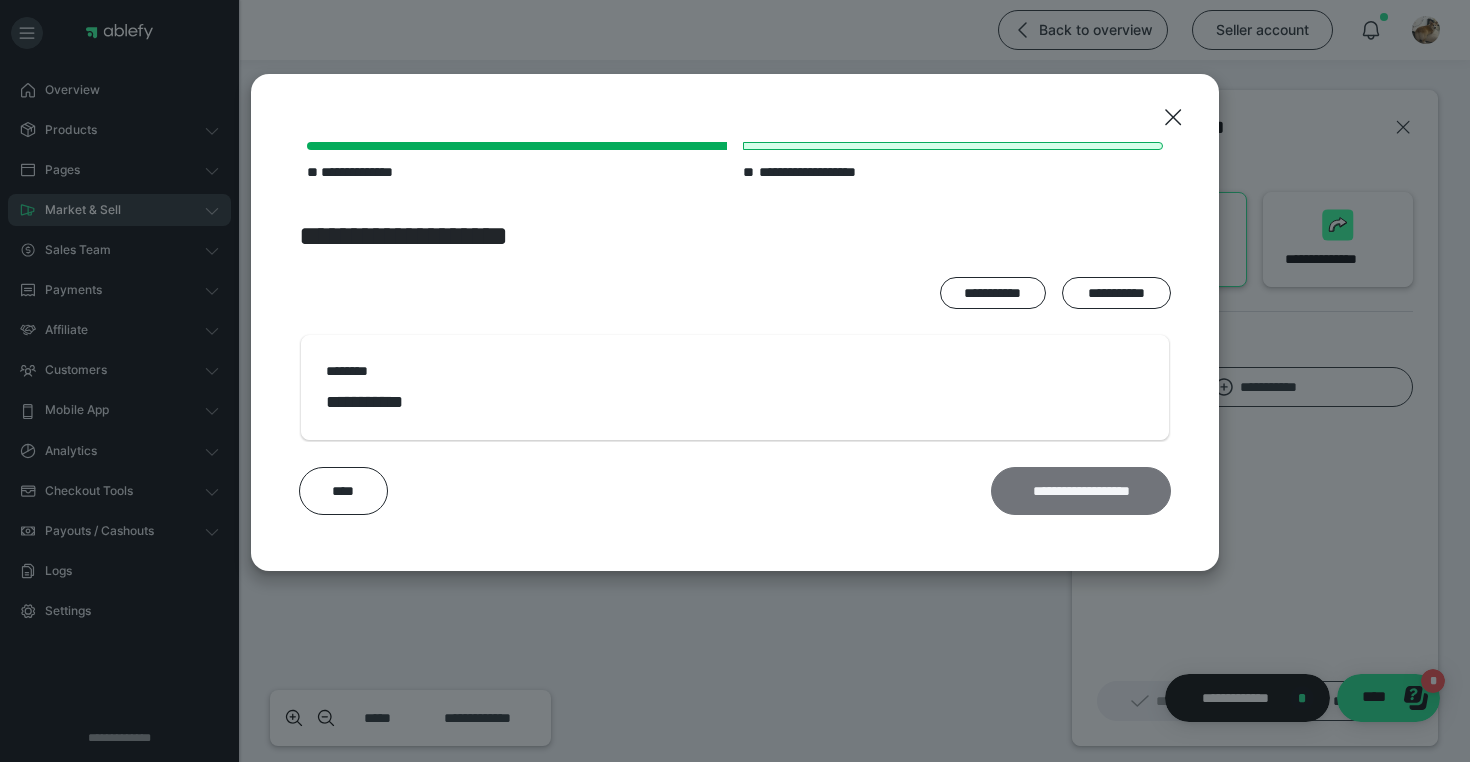 click on "**********" at bounding box center [1081, 491] 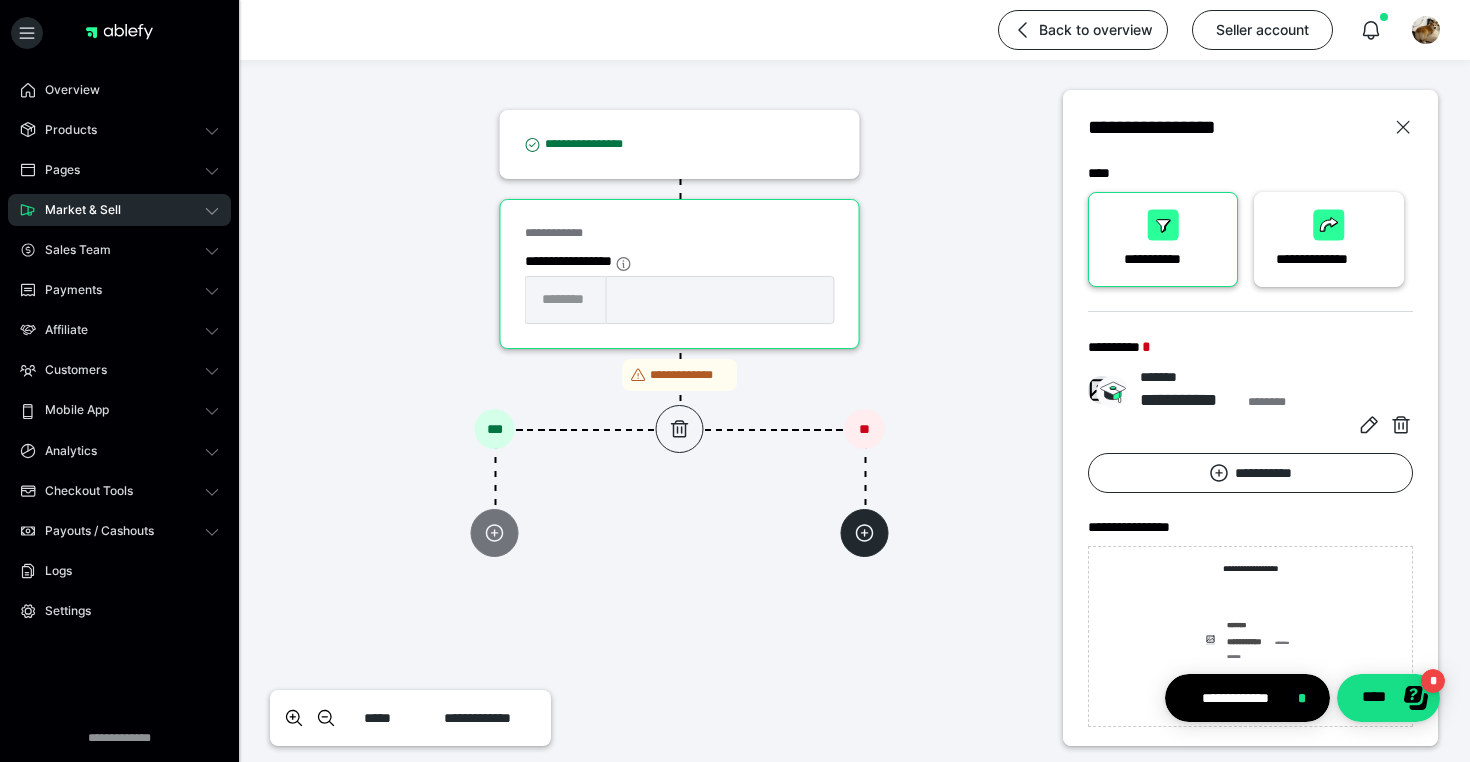click 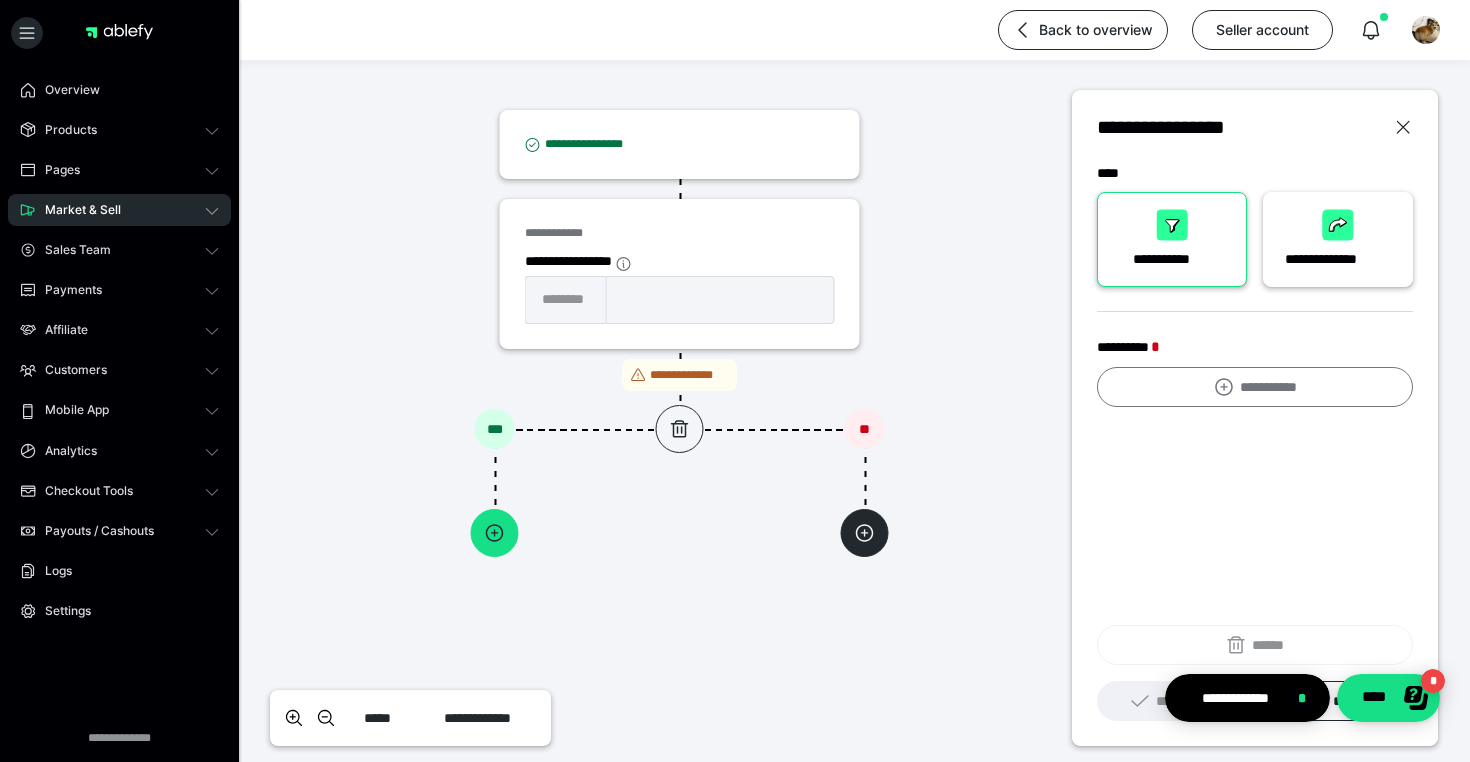 click on "**********" at bounding box center (1255, 387) 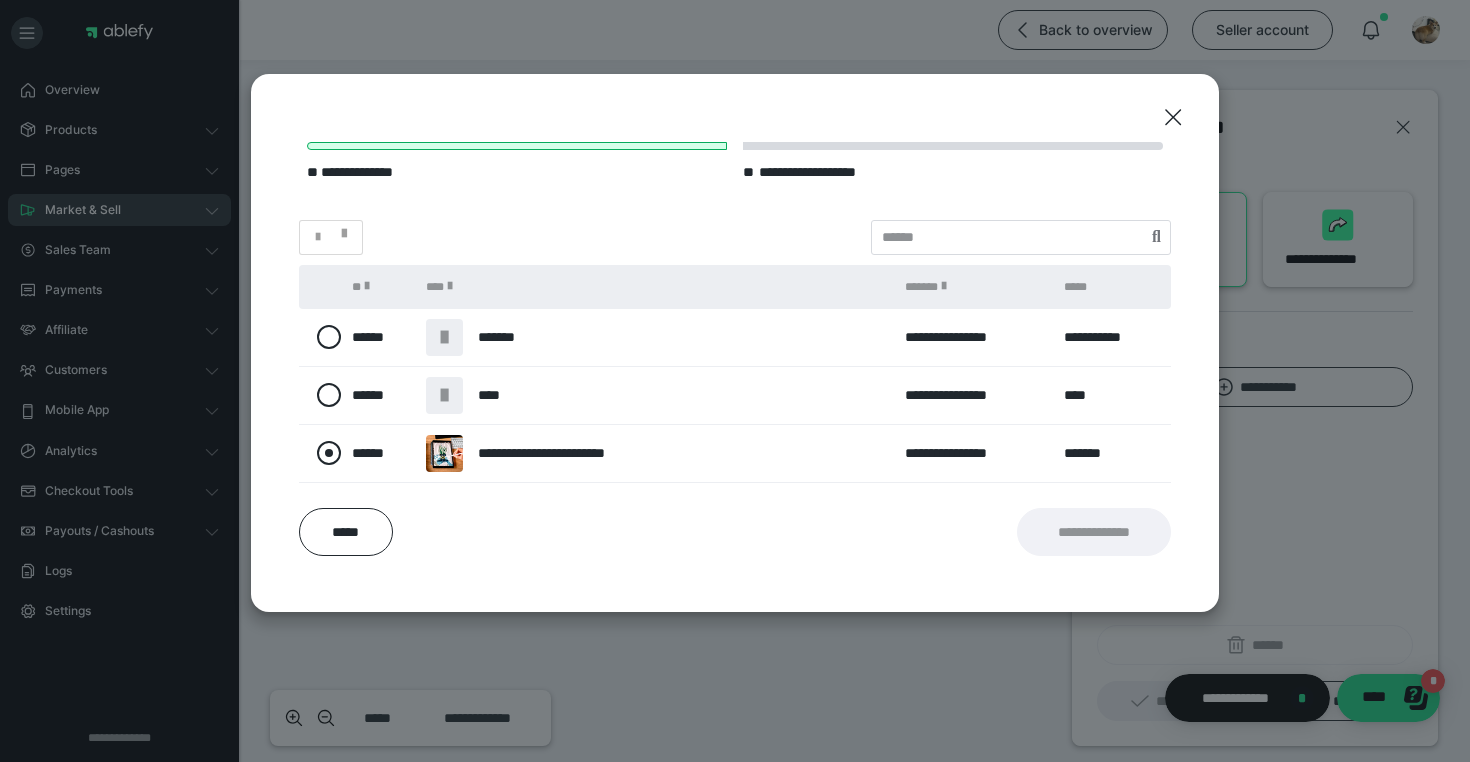 click at bounding box center (329, 453) 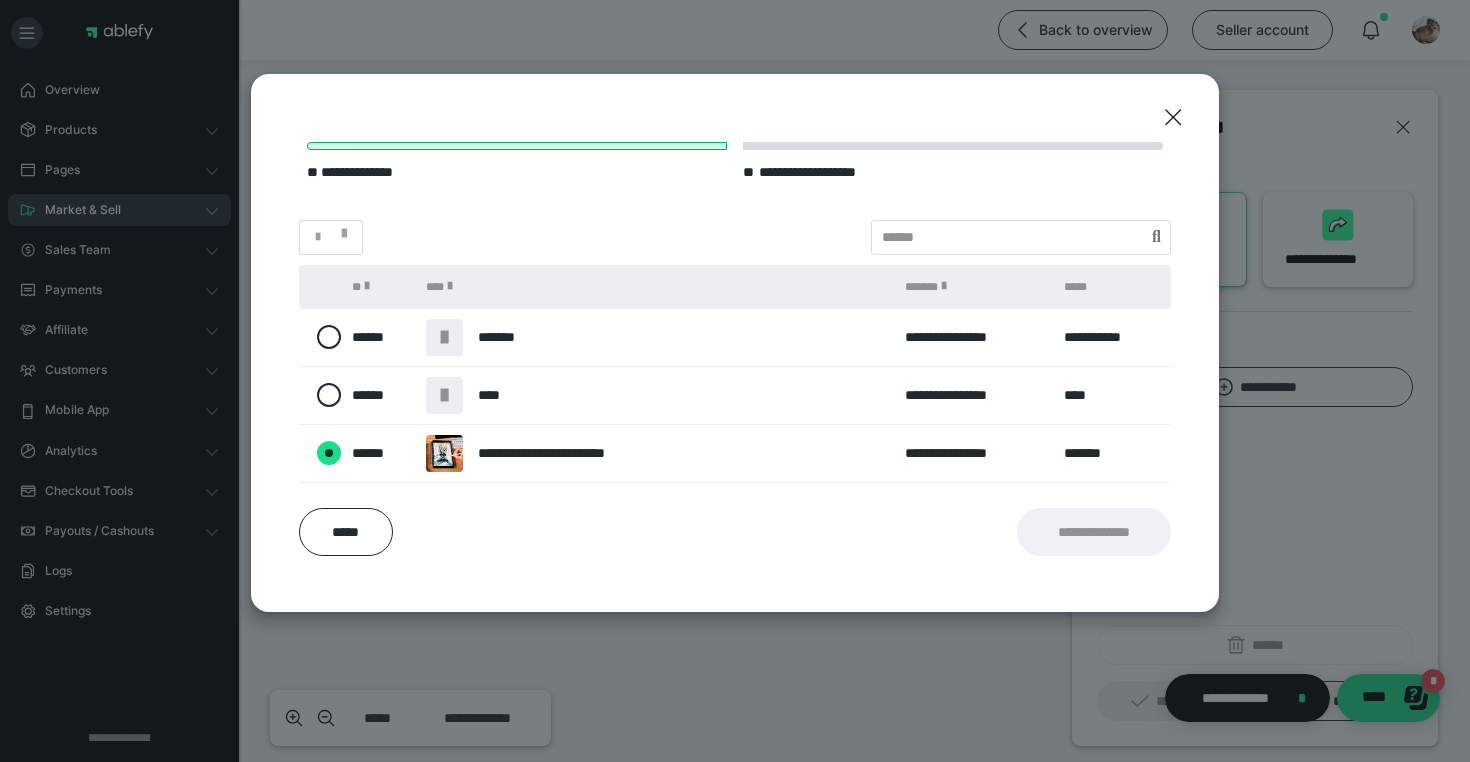 radio on "****" 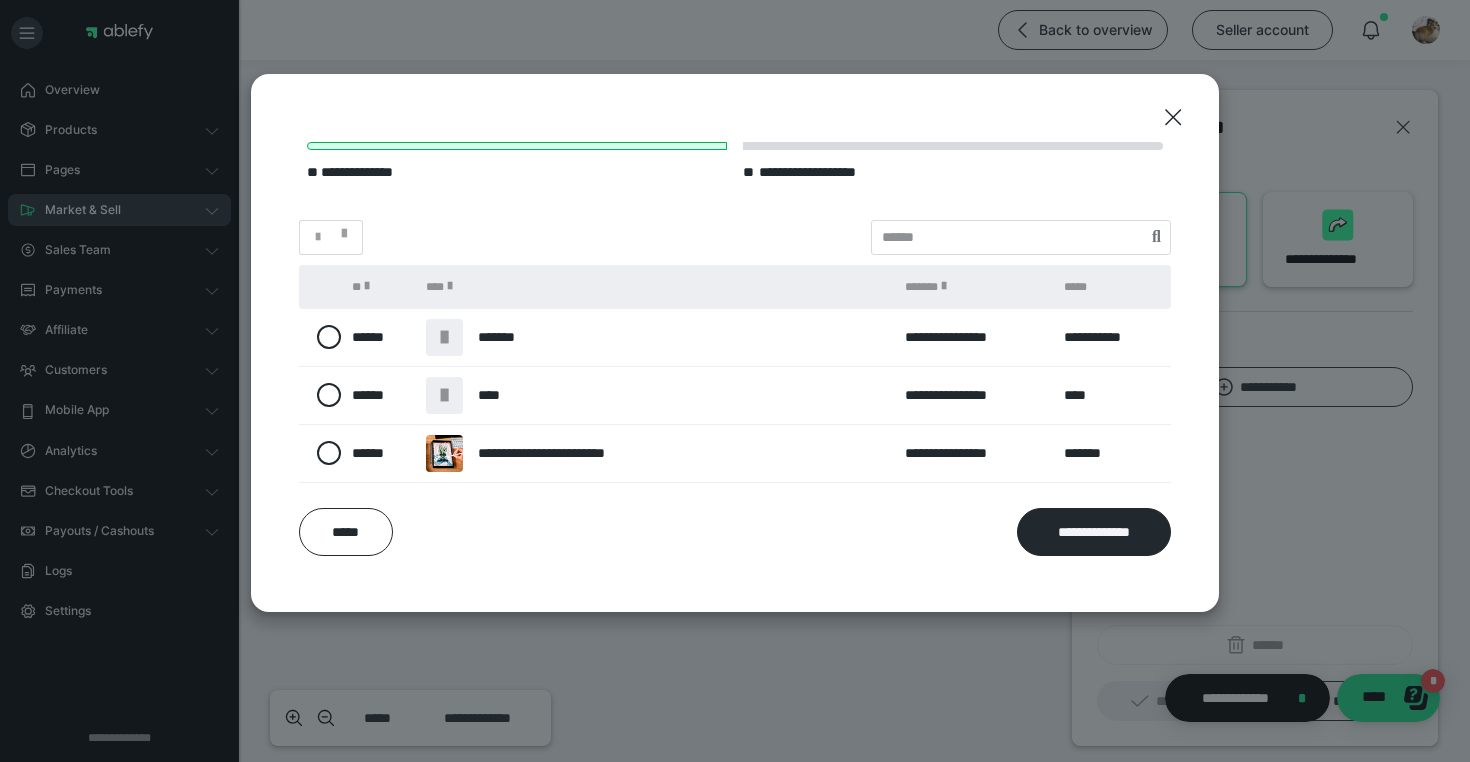 click on "**********" at bounding box center (735, 343) 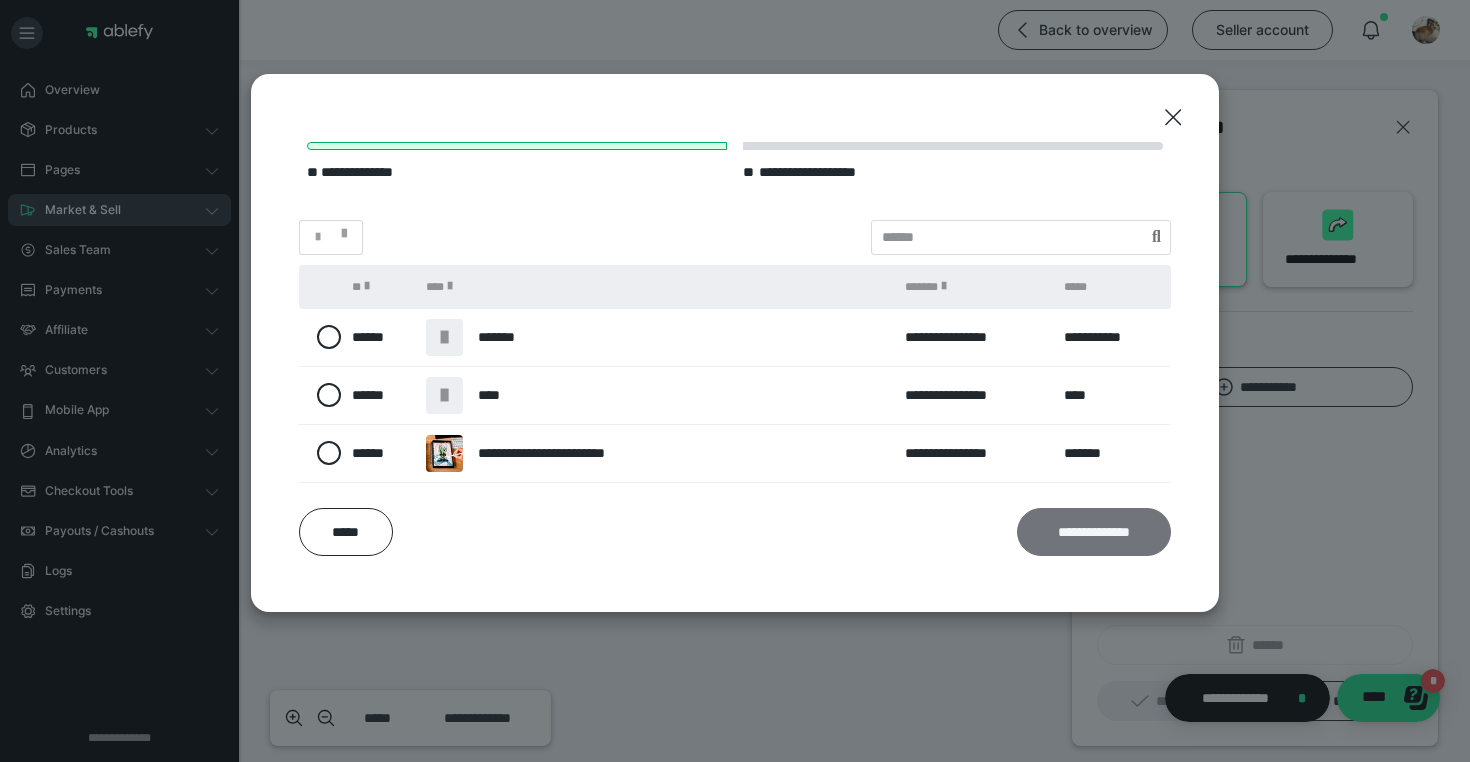 click on "**********" at bounding box center (1094, 532) 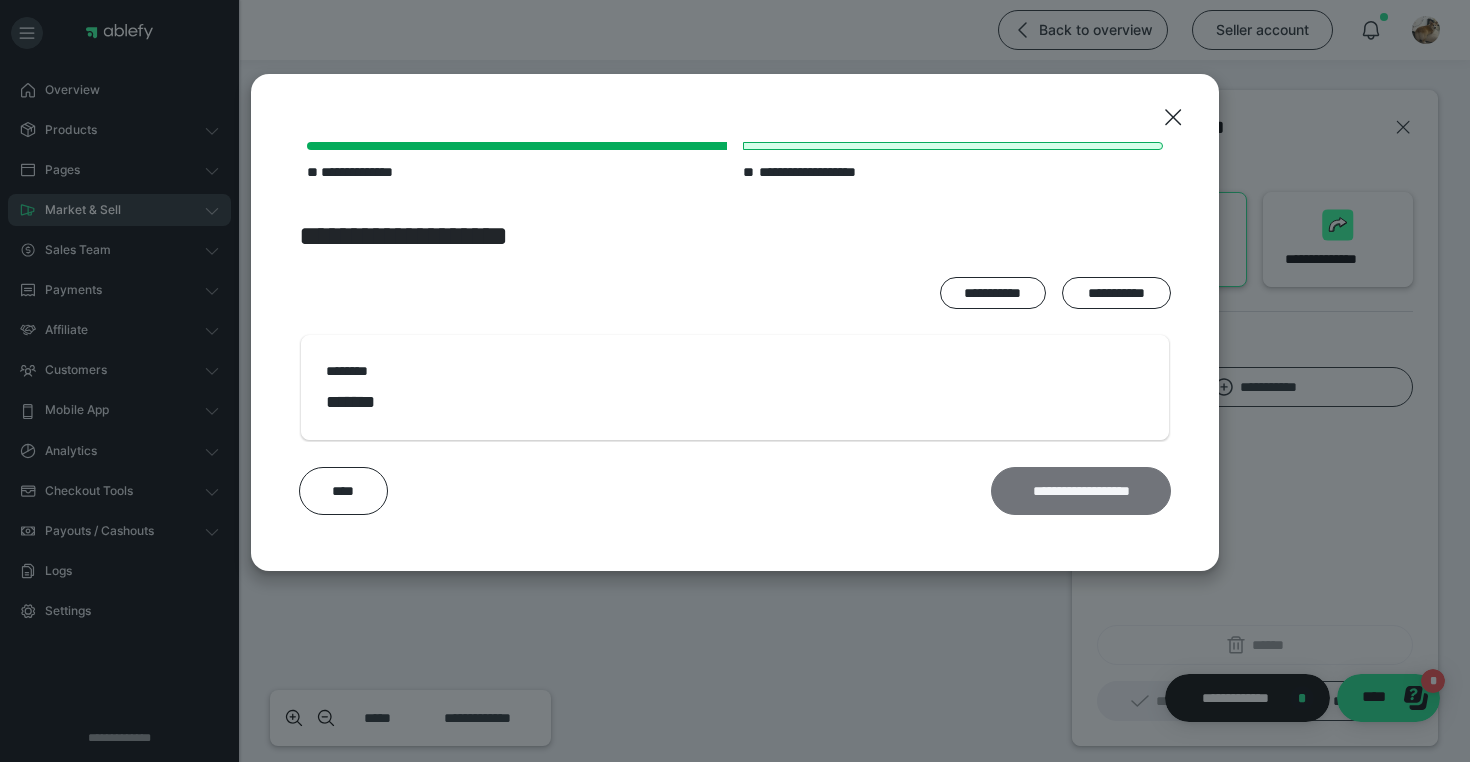 click on "**********" at bounding box center (1081, 491) 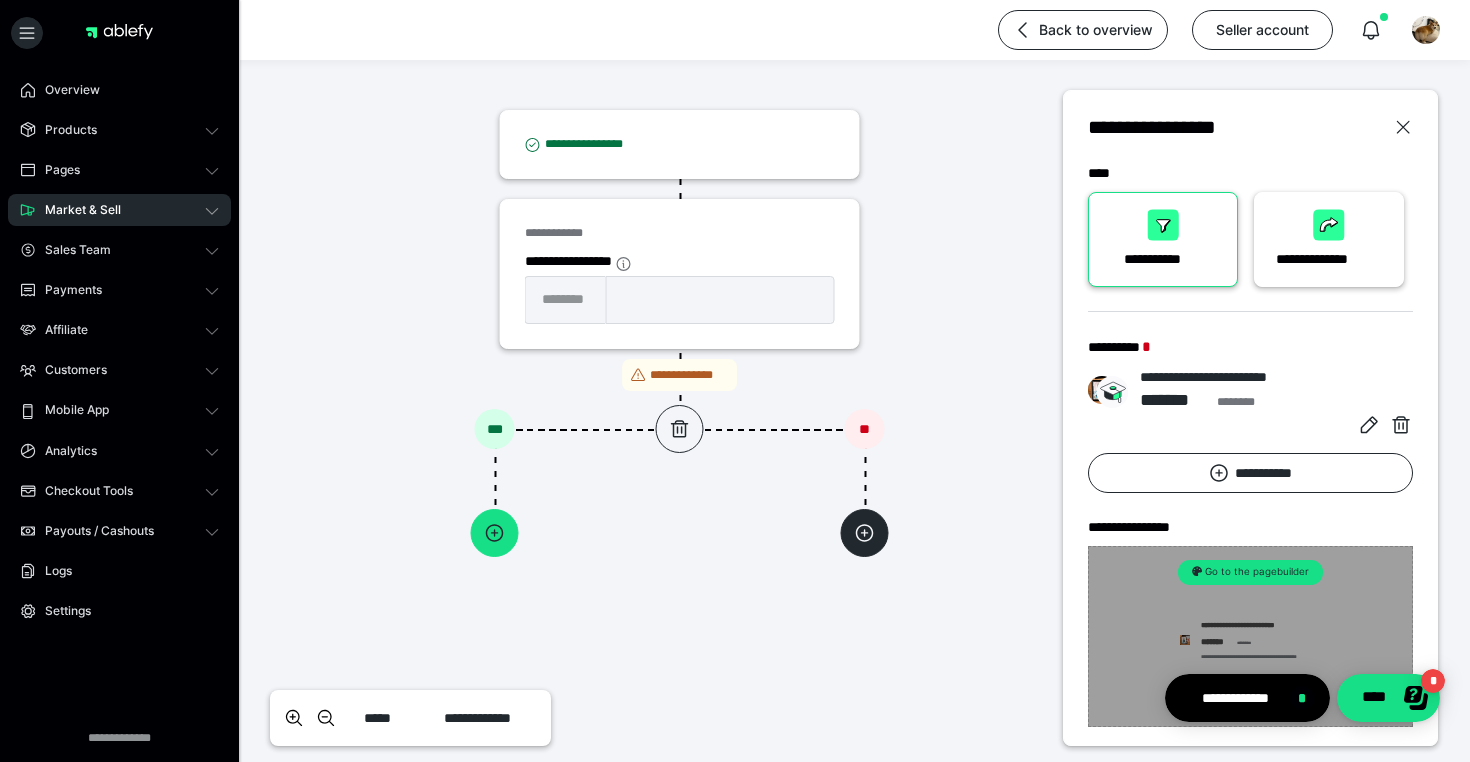 scroll, scrollTop: 194, scrollLeft: 0, axis: vertical 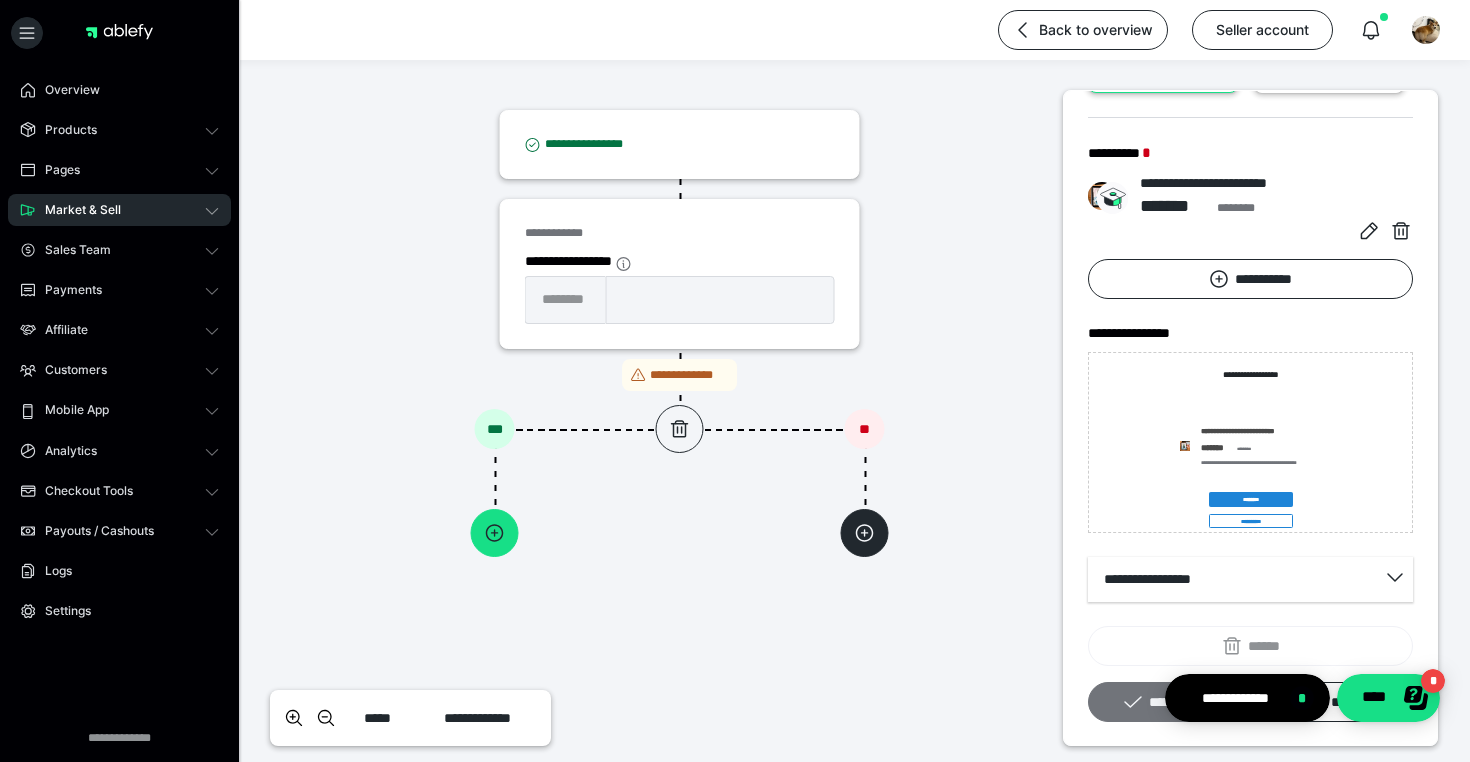 click on "**********" at bounding box center [1167, 702] 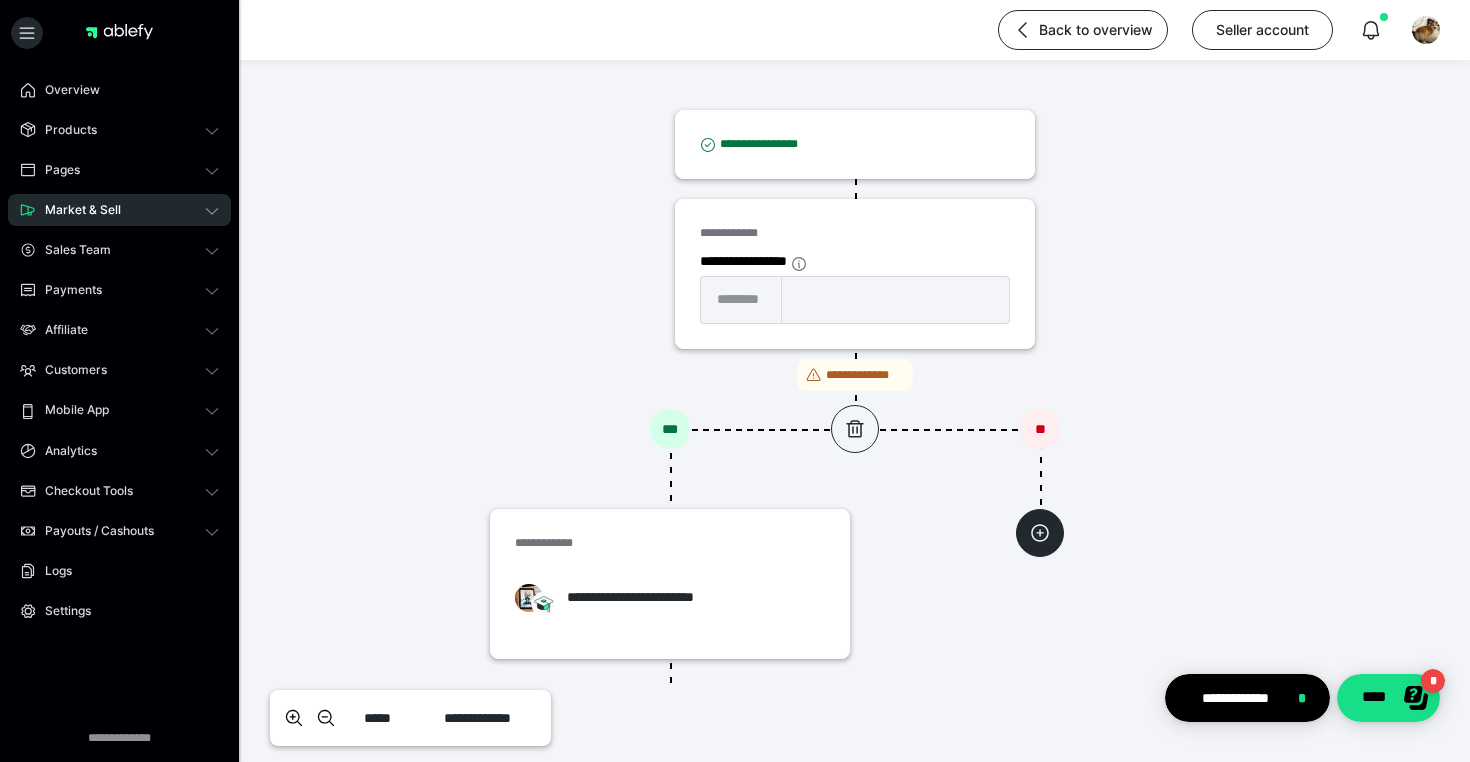 scroll, scrollTop: 101, scrollLeft: 0, axis: vertical 